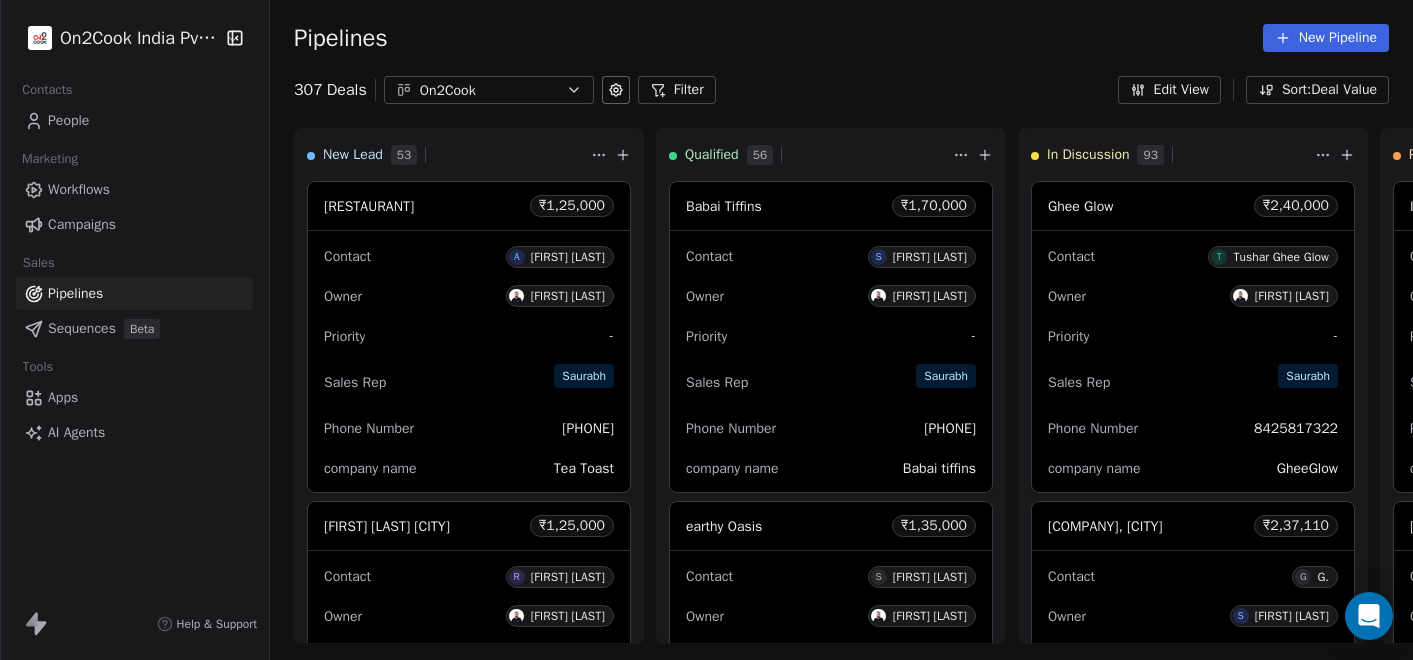 scroll, scrollTop: 0, scrollLeft: 0, axis: both 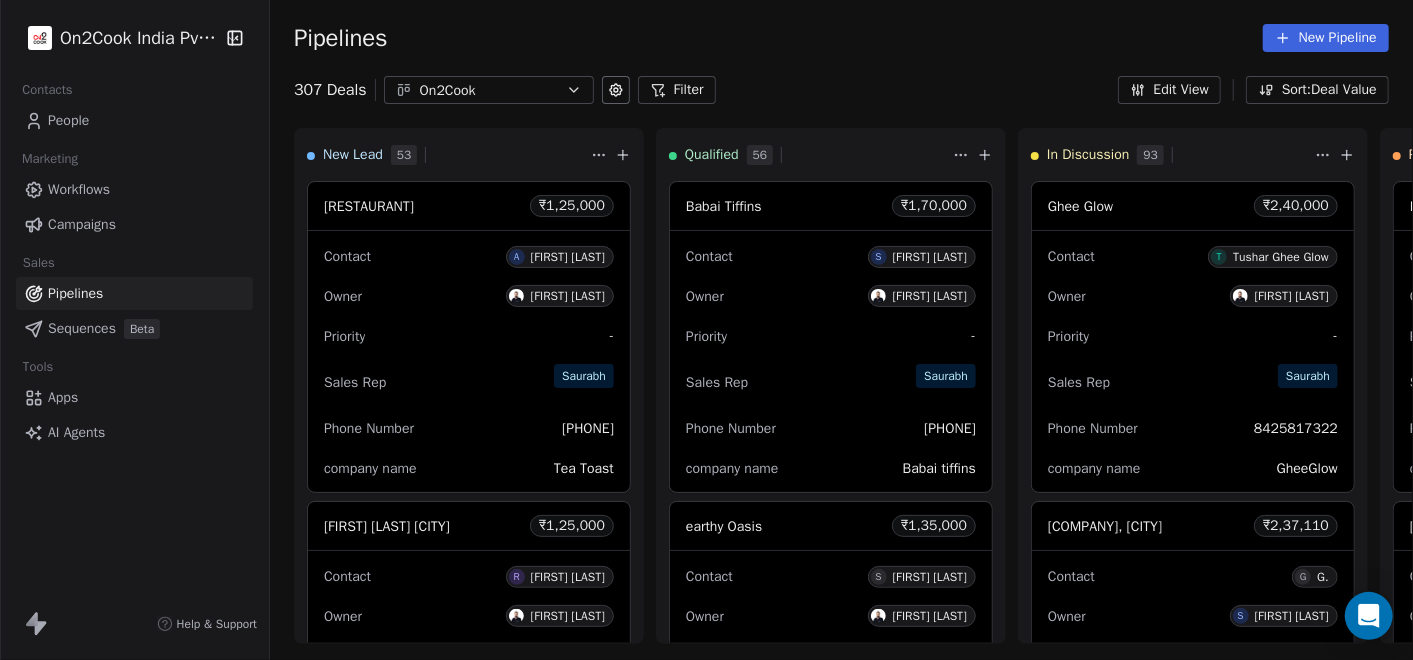 click on "People" at bounding box center (134, 120) 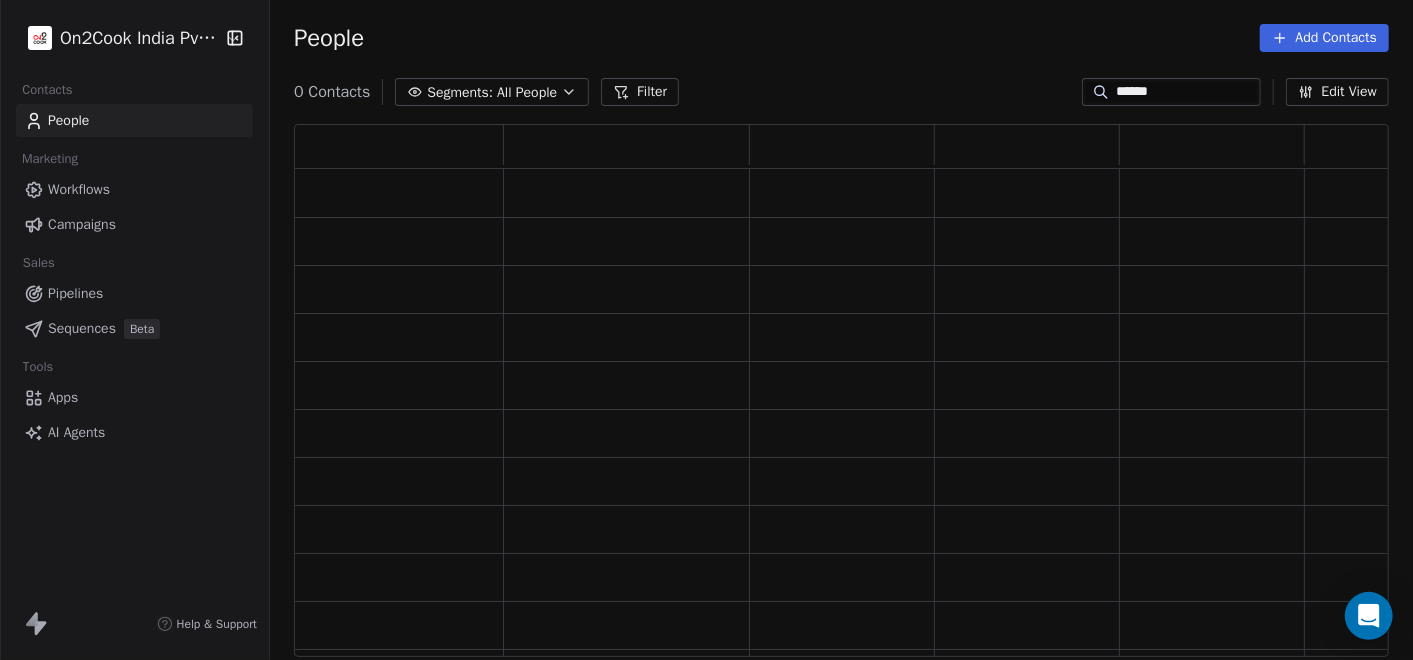 scroll, scrollTop: 18, scrollLeft: 18, axis: both 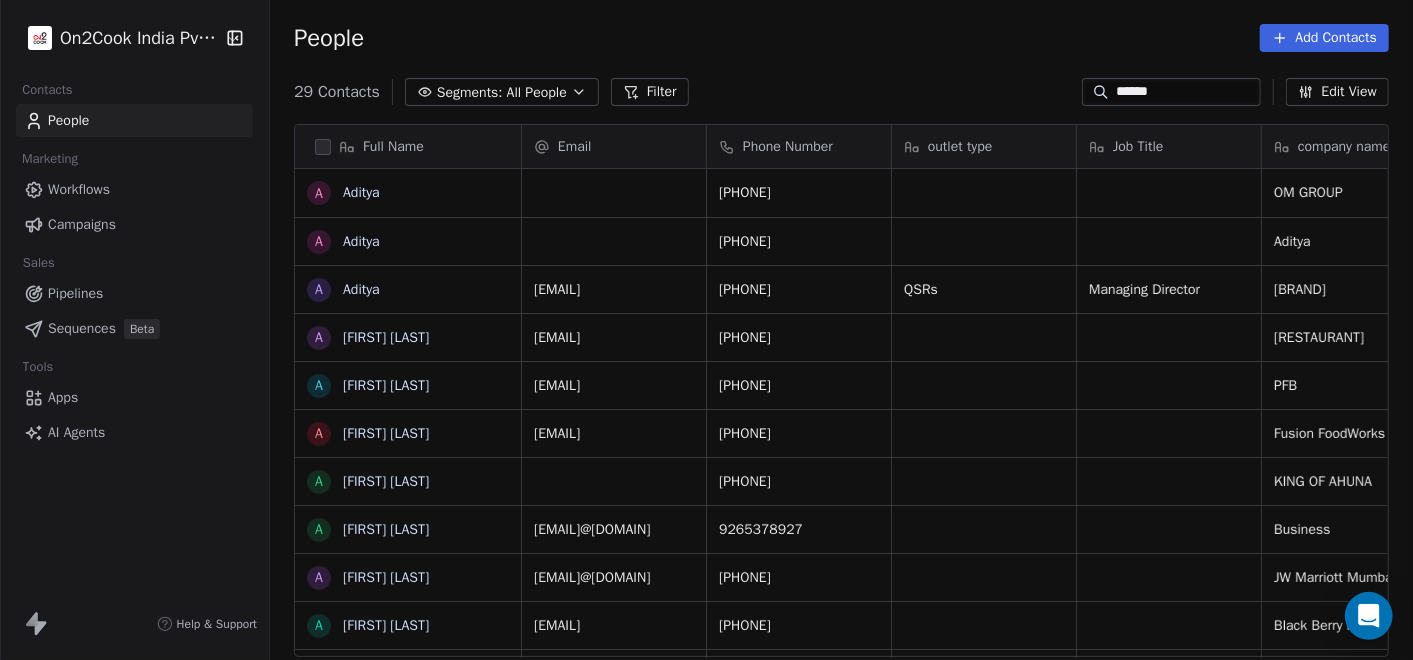 click 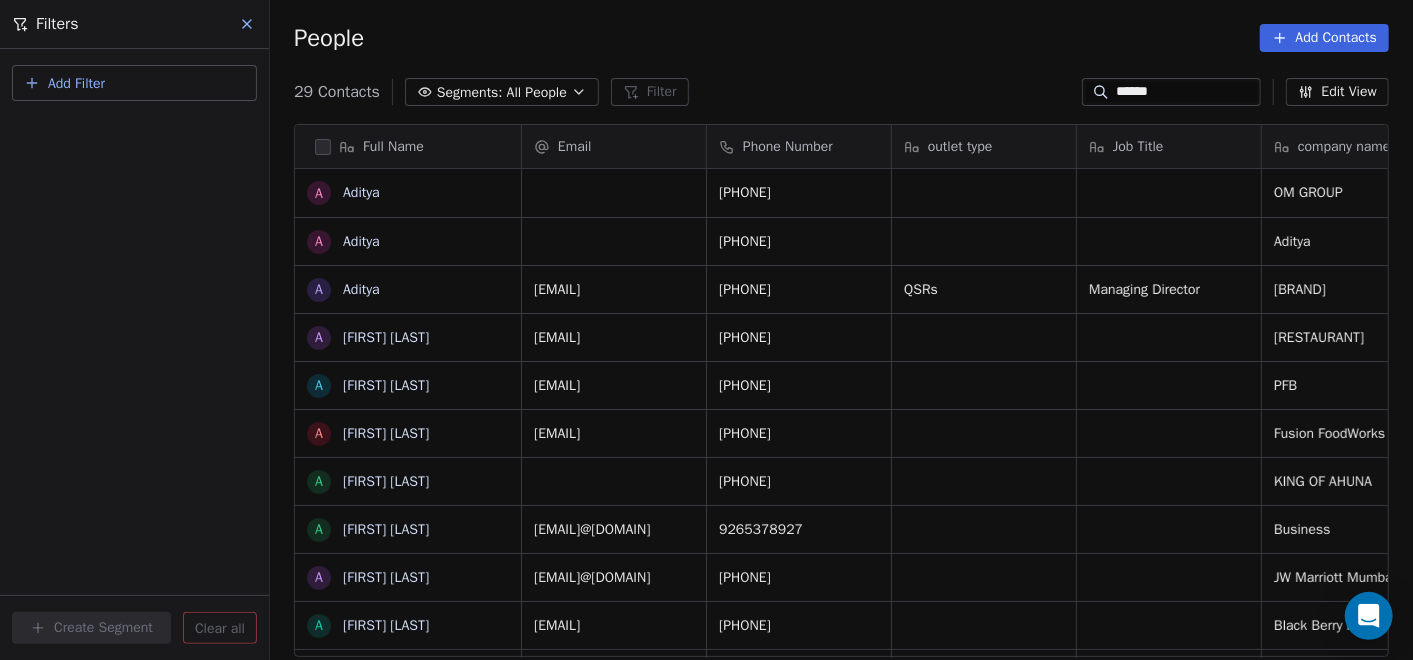 click on "Add Filter" at bounding box center [134, 83] 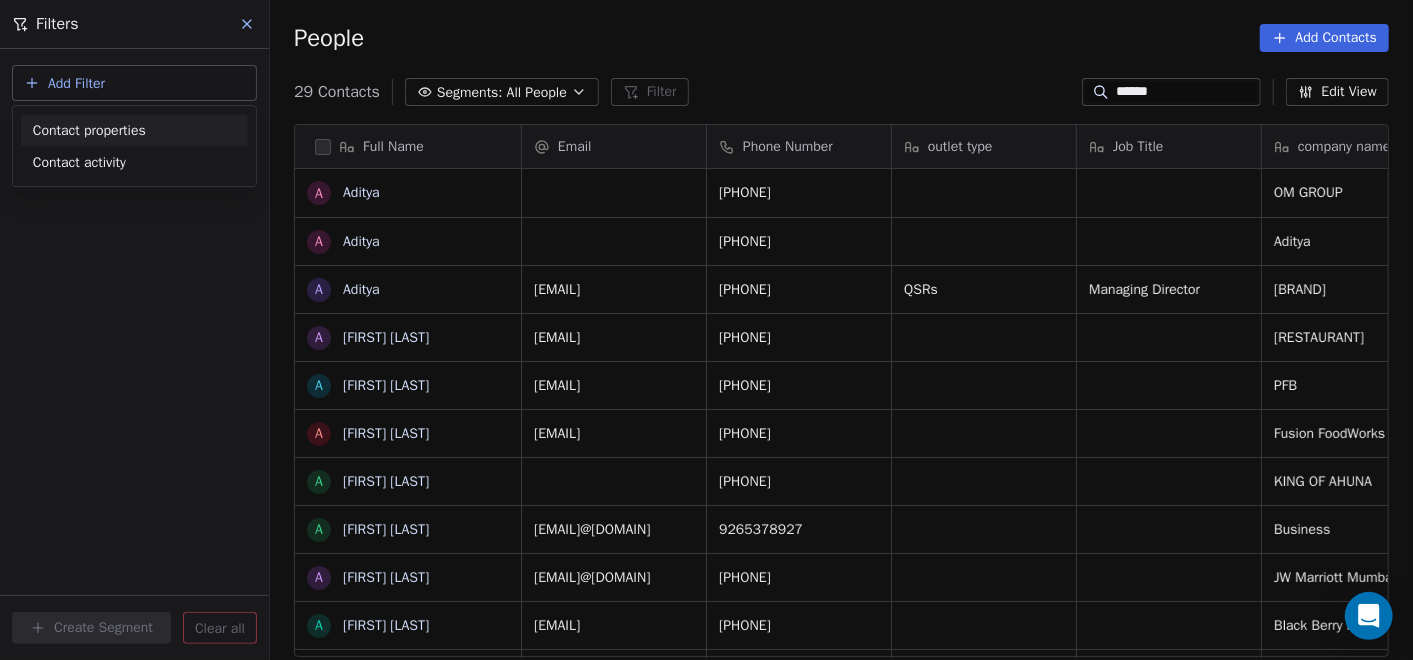 click on "Contact properties" at bounding box center [89, 130] 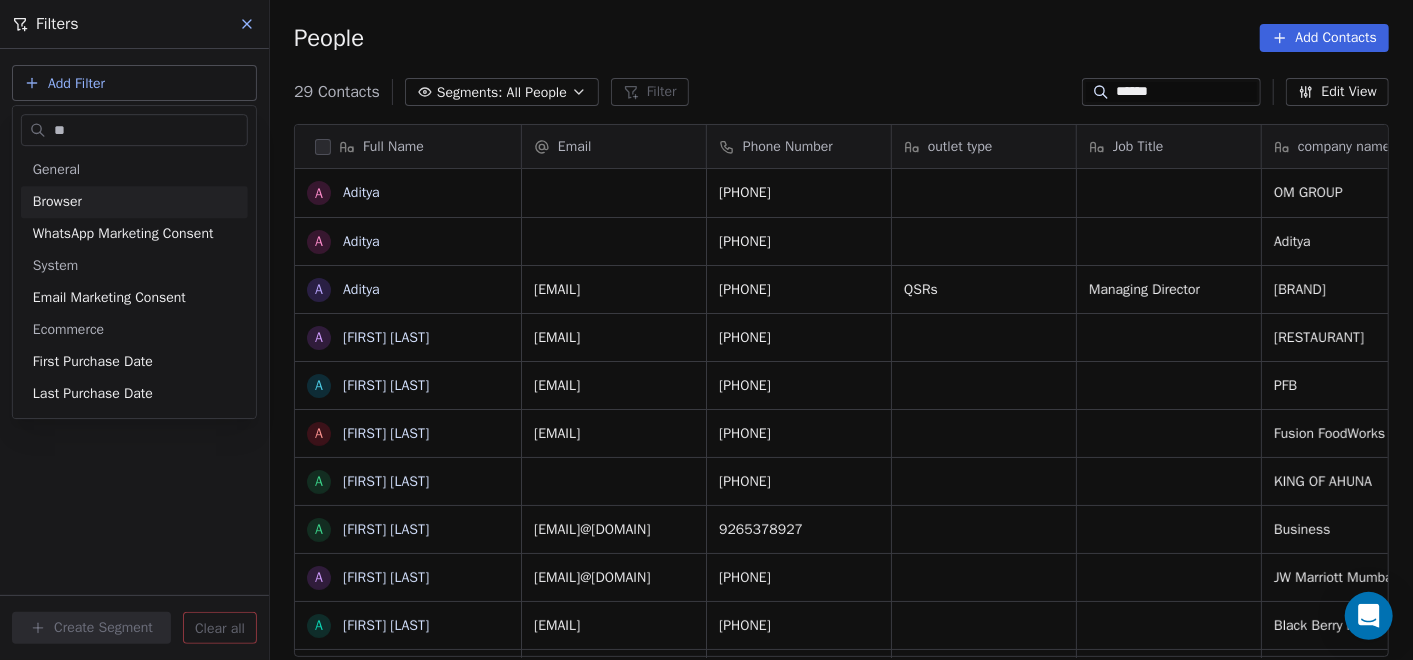 type on "*" 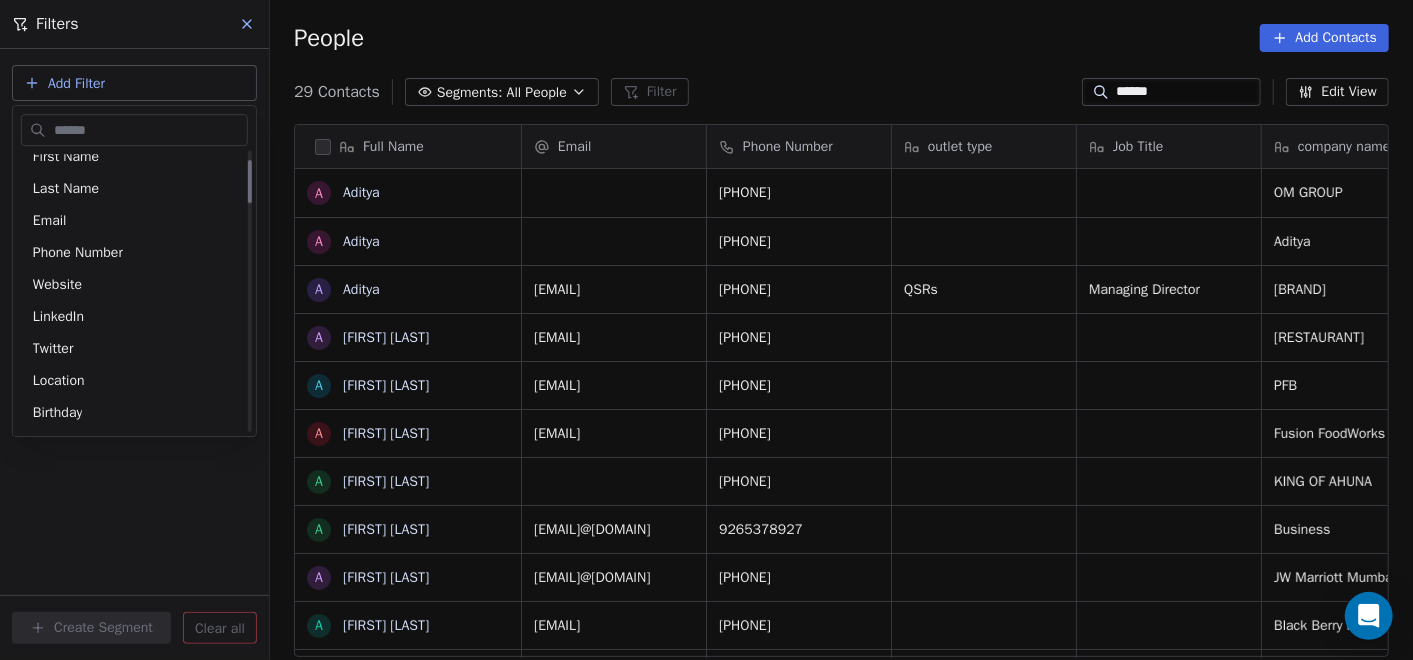 scroll, scrollTop: 63, scrollLeft: 0, axis: vertical 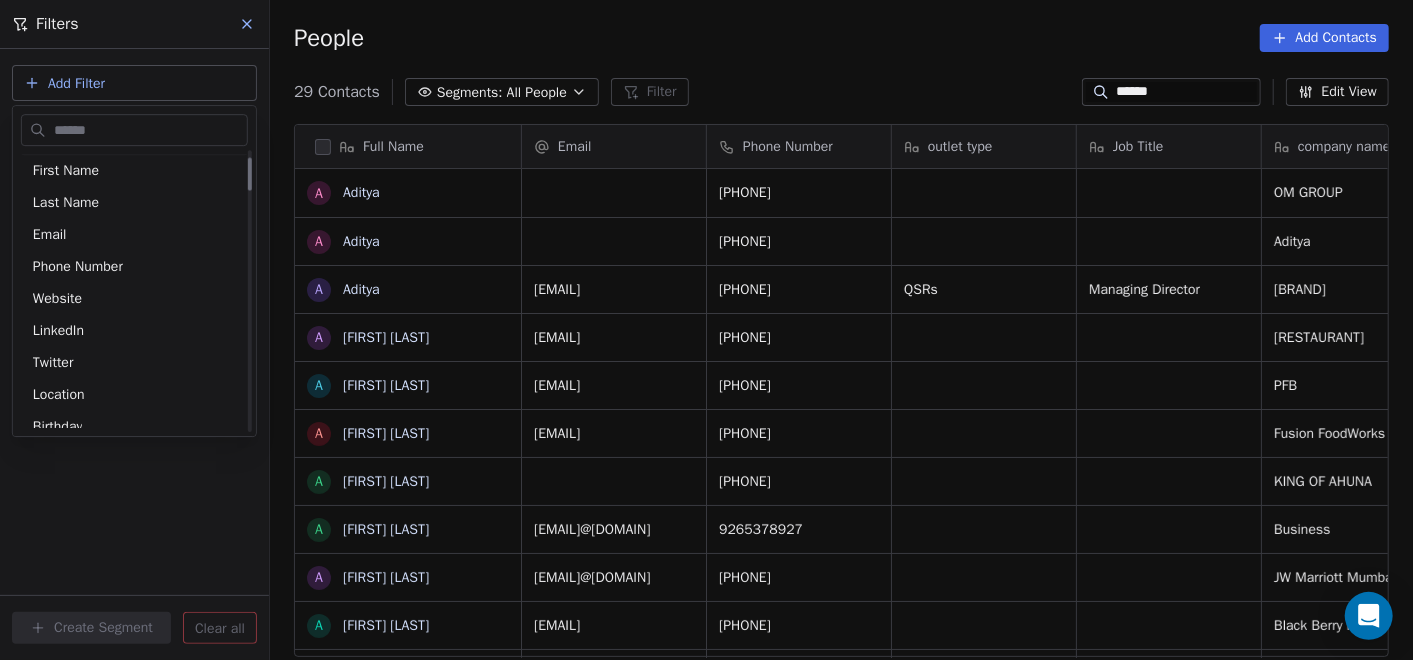 type on "*" 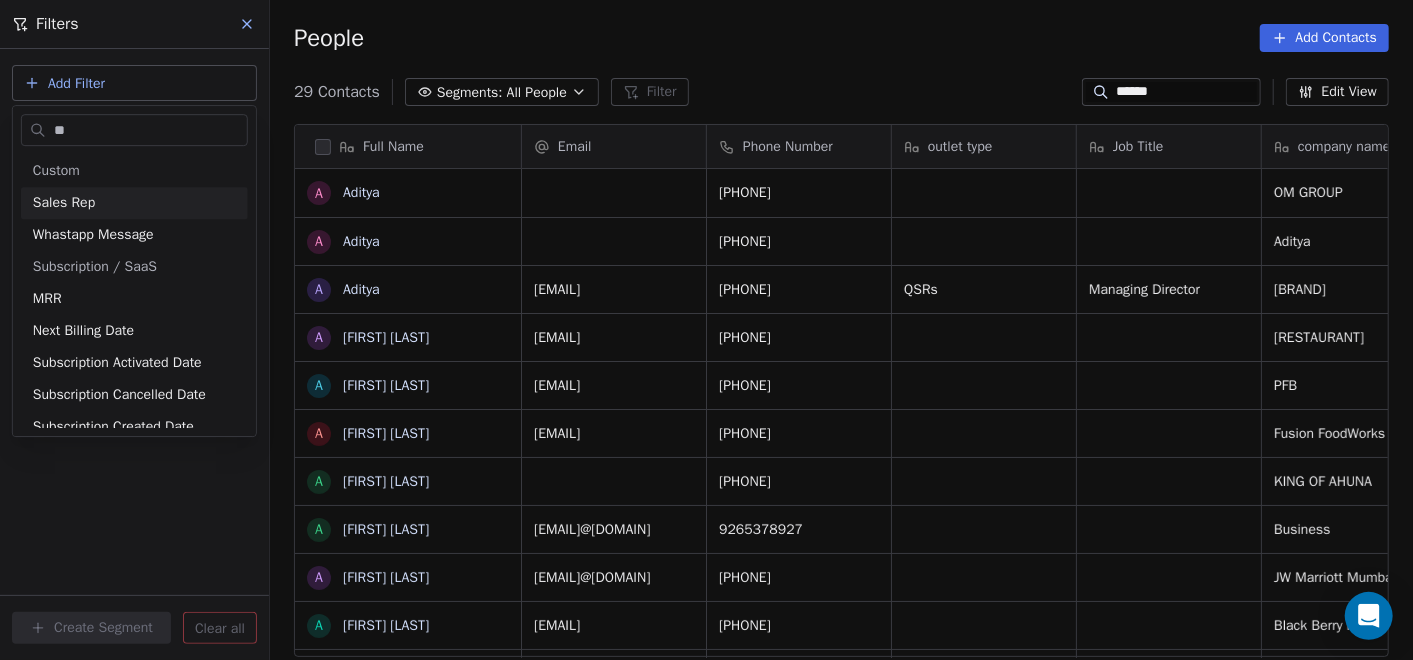 type on "**" 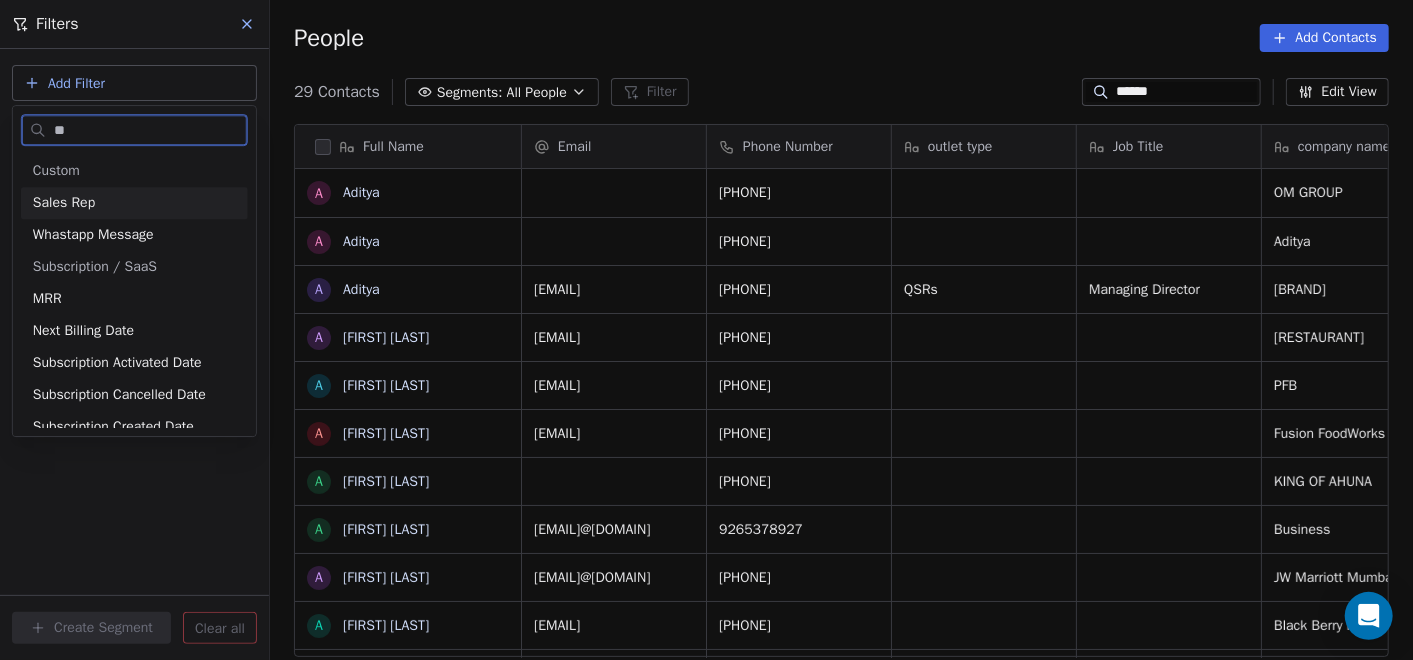 click on "Sales Rep" at bounding box center (134, 203) 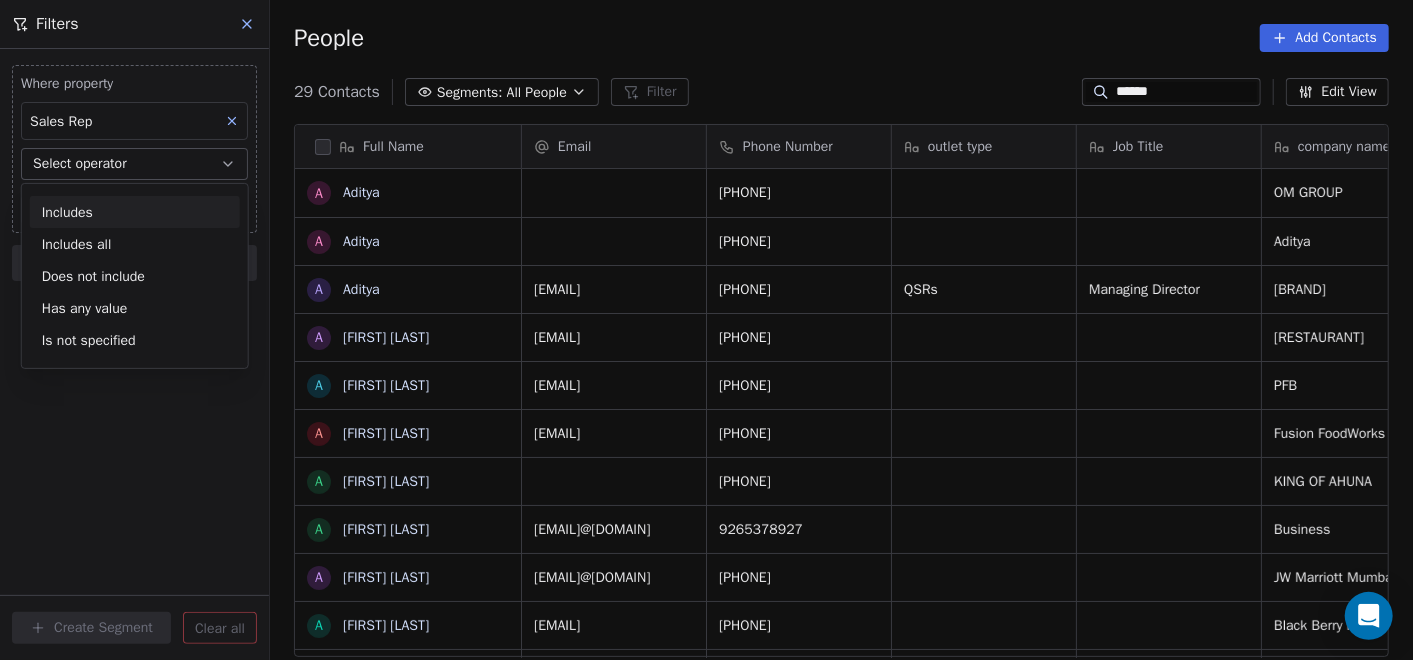 click on "Select operator" at bounding box center [134, 164] 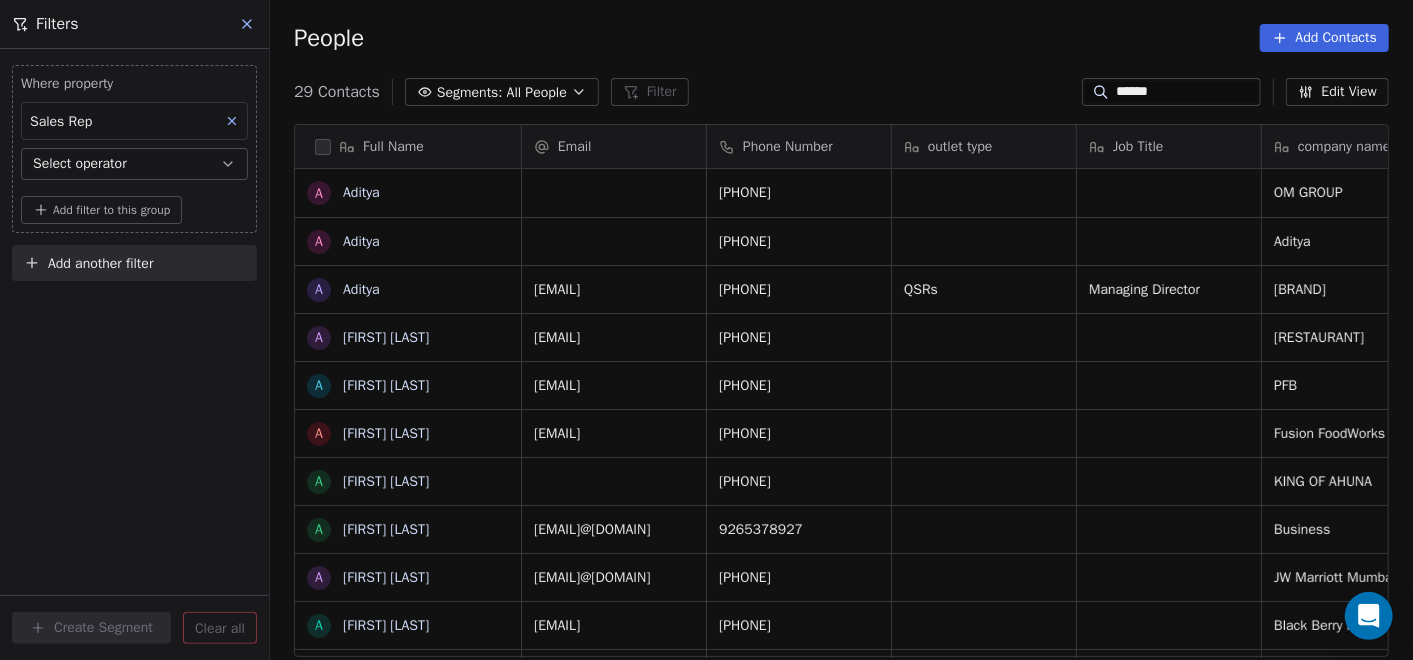 click on "Select operator" at bounding box center [134, 164] 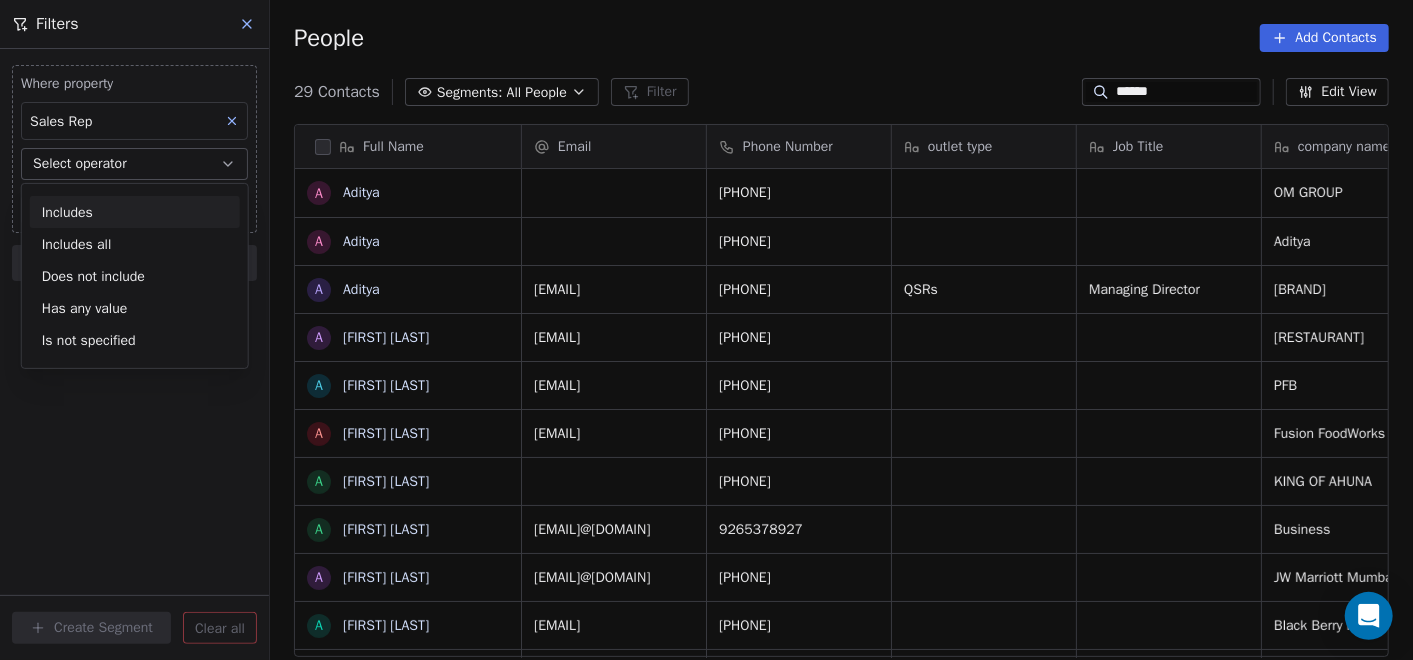 click on "Includes" at bounding box center [135, 212] 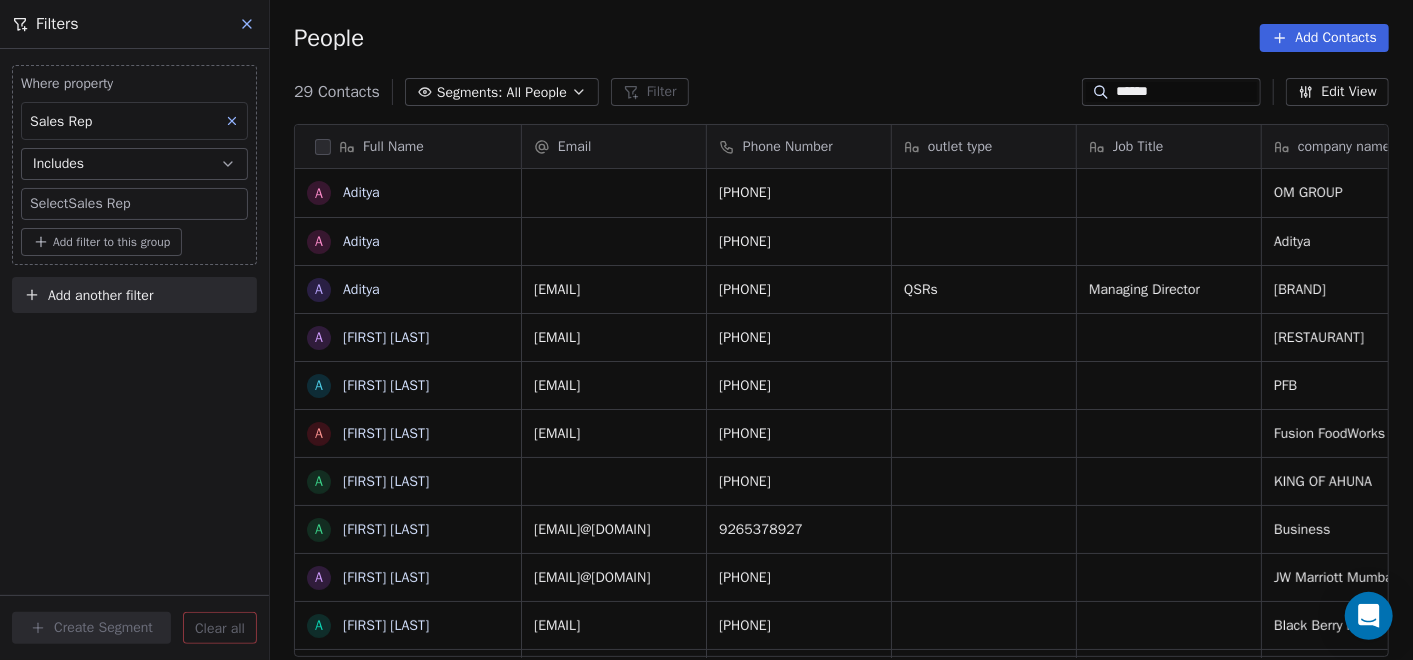 click on "On2Cook India Pvt. Ltd. Contacts People Marketing Workflows Campaigns Sales Pipelines Sequences Beta Tools Apps AI Agents Help & Support Filters Where property Sales Rep Includes Select Sales Rep Add filter to this group Add another filter Create Segment Clear all People Add Contacts 29 Contacts Segments: All People Filter ****** Edit View Tag Add to Sequence Full Name A Aditya A Aditya A Aditya A Aditya jaiswal A Aditya Chopra A Aditya Baskaran A Aditya Arvind A Aditya Babu A Aditya Rode A Aditya Goswami S Suchismit Aditya A Aditya Srivastava A Aditya Agrawal A Aditya Rawat S Samant Aditya A Aditya Sarkar A Aditya Gupta a aditya Perla D Deepak Aditya A Aditya Bajpai A Aditya Vashisth A Aditya Singh A Aditya Agrawal A Aditya Agrawal A Aditya Agrawal A Aditya Kumar Bhargava A Arun Aditya Singla a aditya Kashyap tripathi A Aditya Gupta Sahyog Email Phone Number outlet type Job Title company name location Location Lead Source -8100000000 OM GROUP 7702746698 Aditya [CITY] radityakiran@gmail.com QSRs" at bounding box center [706, 330] 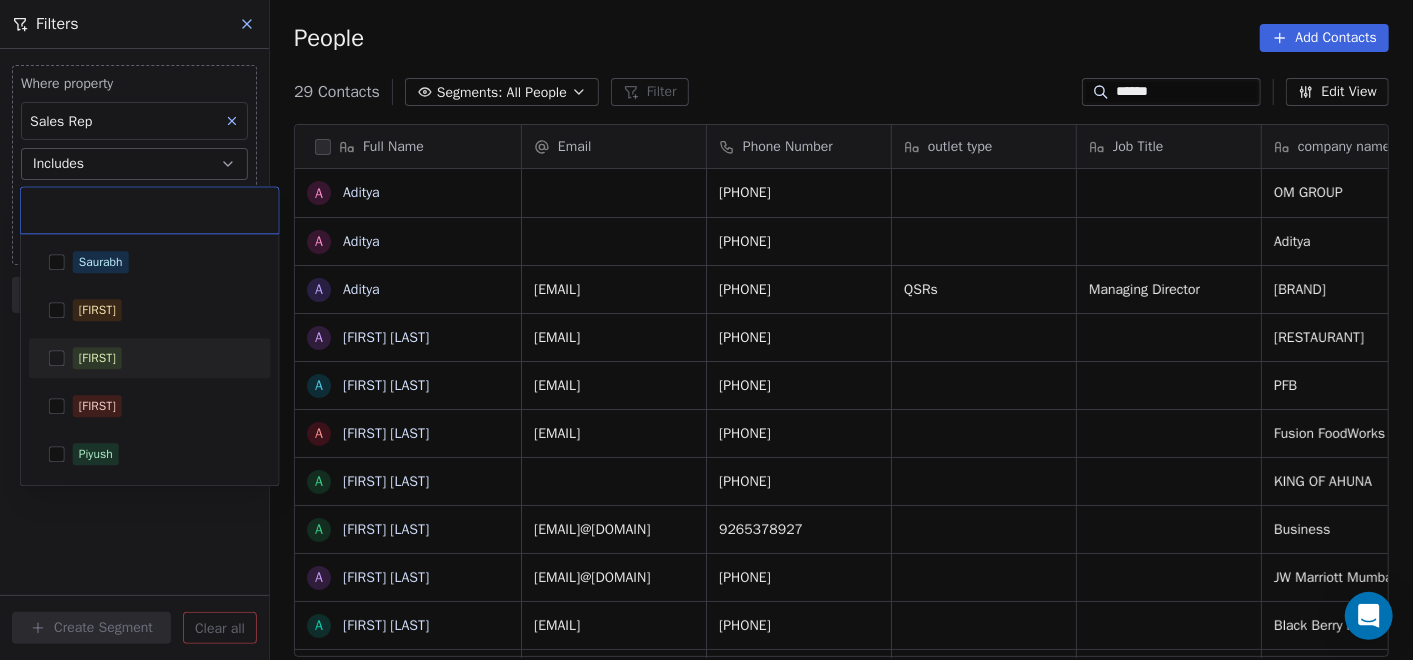 click on "[FIRST]" at bounding box center [97, 358] 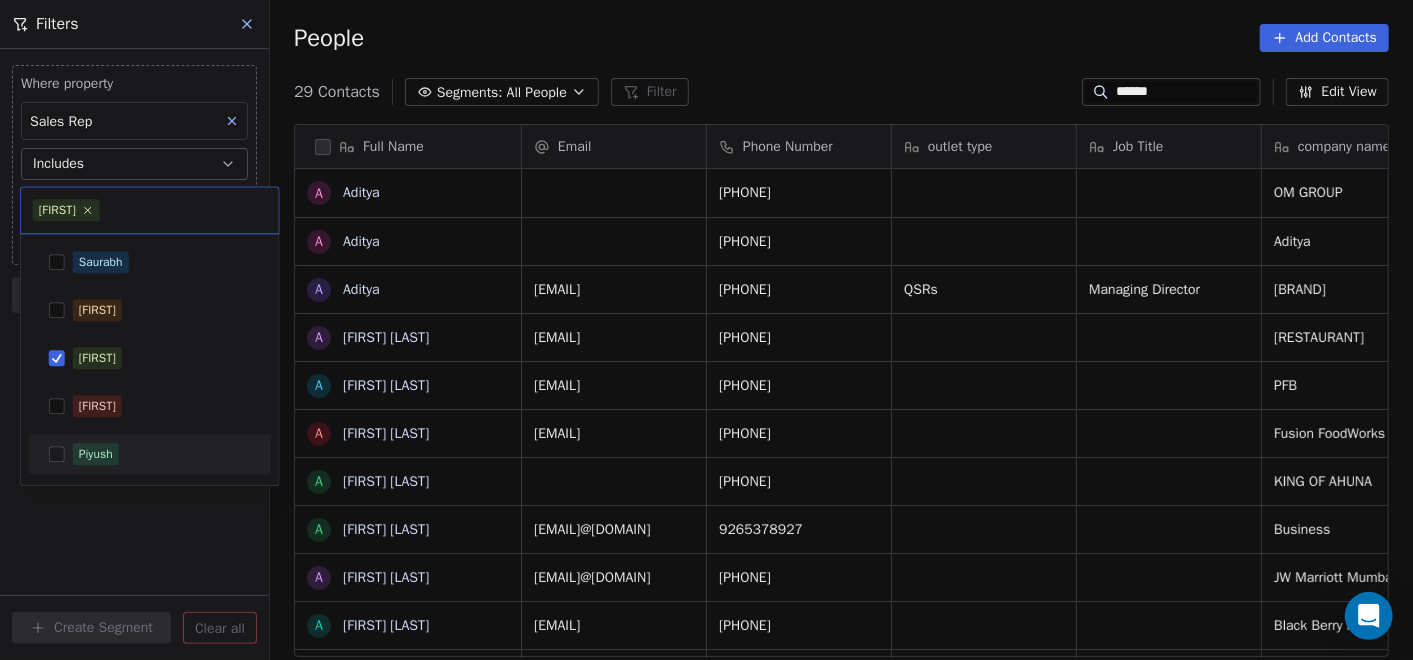 click on "On2Cook India Pvt. Ltd. Contacts People Marketing Workflows Campaigns Sales Pipelines Sequences Beta Tools Apps AI Agents Help & Support Filters Where property Sales Rep Includes Select Sales Rep Add filter to this group Add another filter Create Segment Clear all People Add Contacts 29 Contacts Segments: All People Filter ****** Edit View Tag Add to Sequence Full Name A Aditya A Aditya A Aditya A Aditya jaiswal A Aditya Chopra A Aditya Baskaran A Aditya Arvind A Aditya Babu A Aditya Rode A Aditya Goswami S Suchismit Aditya A Aditya Srivastava A Aditya Agrawal A Aditya Rawat S Samant Aditya A Aditya Sarkar A Aditya Gupta a aditya Perla D Deepak Aditya A Aditya Bajpai A Aditya Vashisth A Aditya Singh A Aditya Agrawal A Aditya Agrawal A Aditya Agrawal A Aditya Kumar Bhargava A Arun Aditya Singla a aditya Kashyap tripathi A Aditya Gupta Sahyog Email Phone Number outlet type Job Title company name location Location Lead Source -8100000000 OM GROUP 7702746698 Aditya [CITY] radityakiran@gmail.com QSRs" at bounding box center (706, 330) 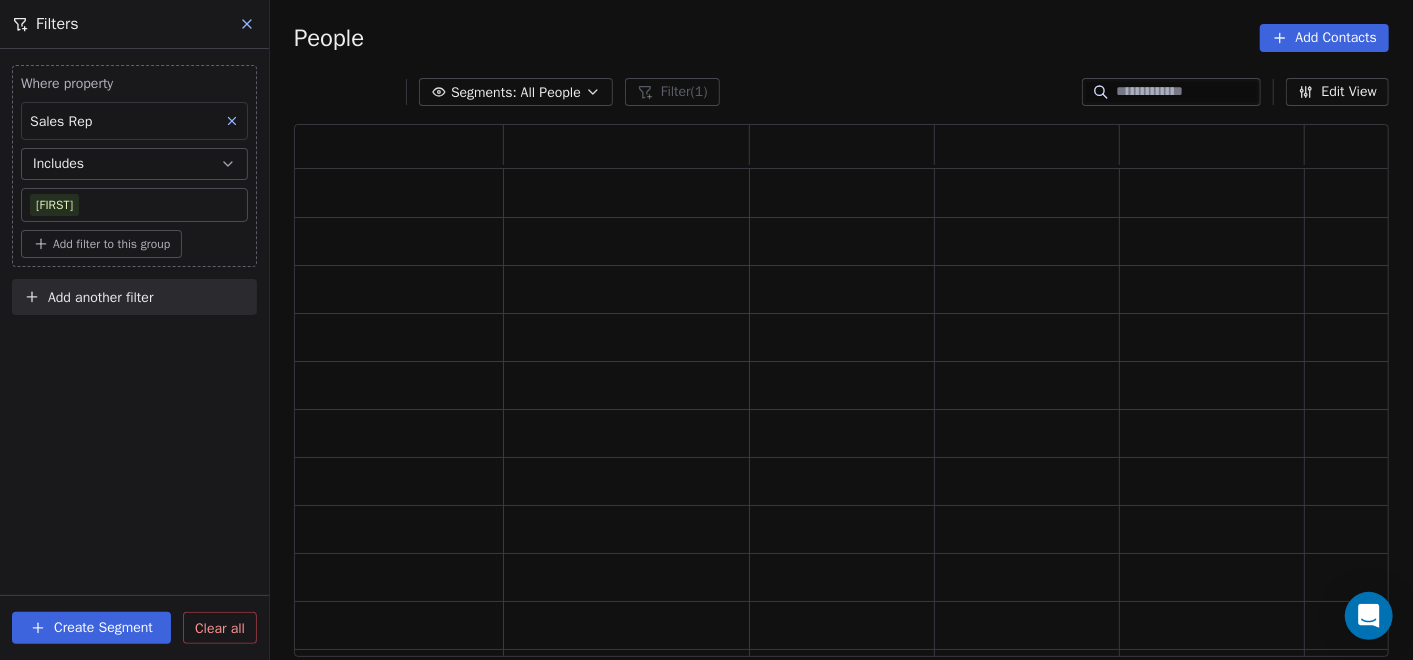 scroll, scrollTop: 18, scrollLeft: 18, axis: both 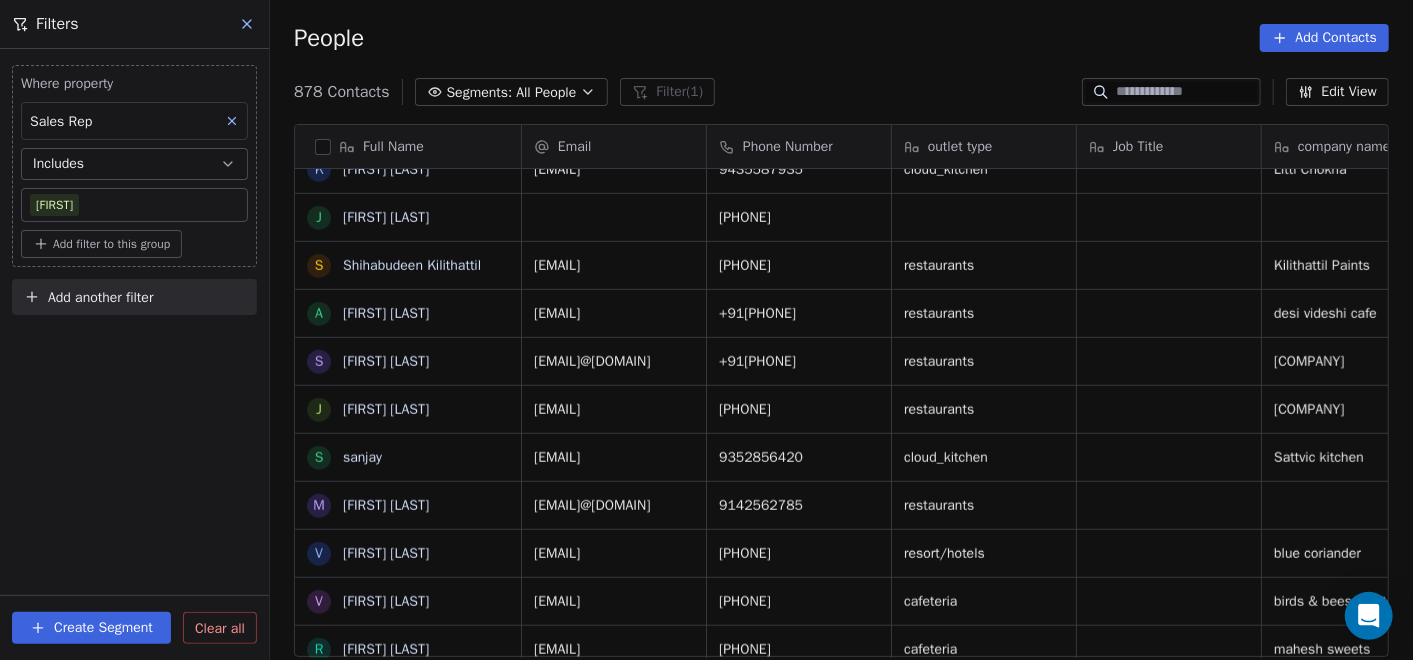 click at bounding box center (1187, 92) 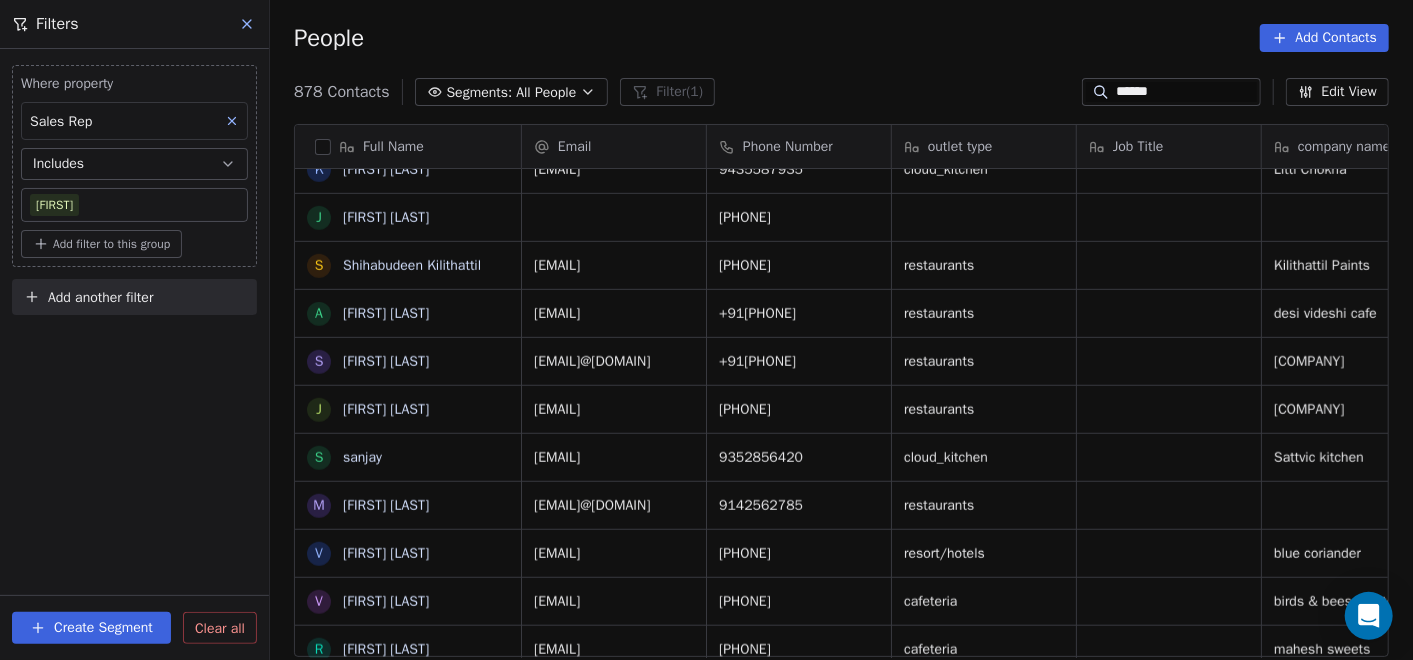 type on "******" 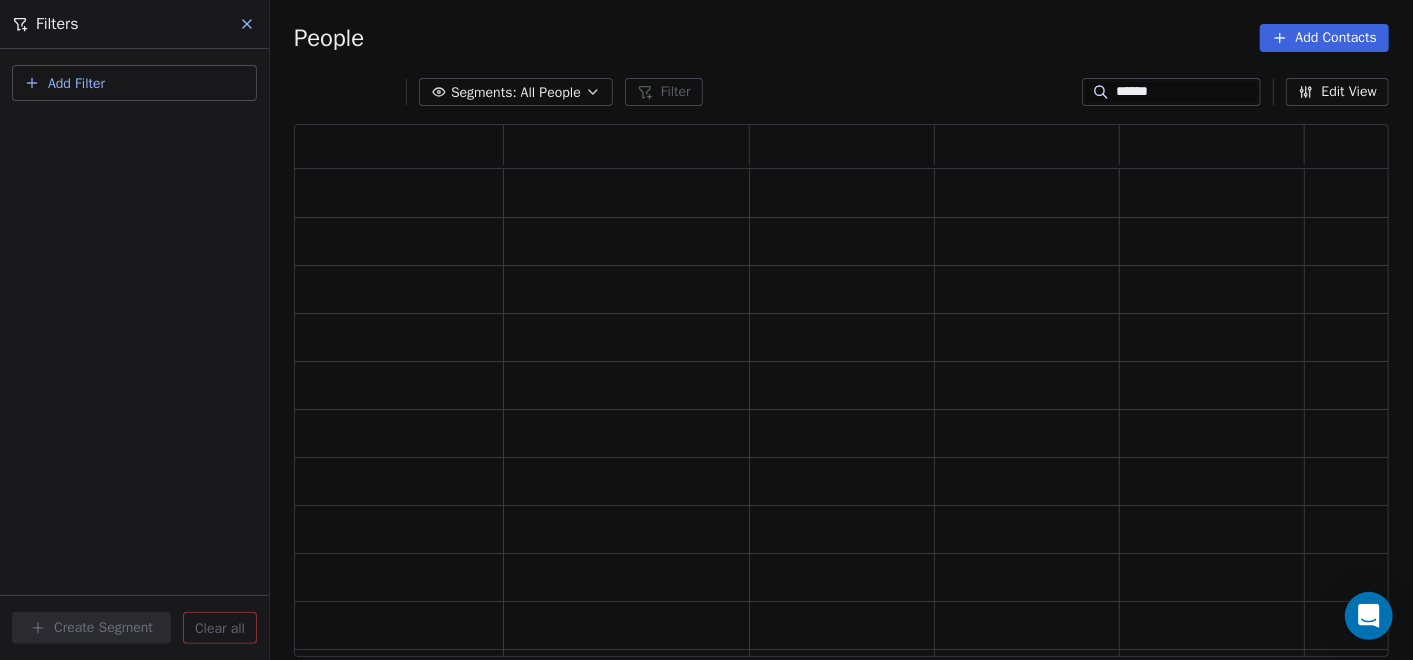 scroll, scrollTop: 18, scrollLeft: 18, axis: both 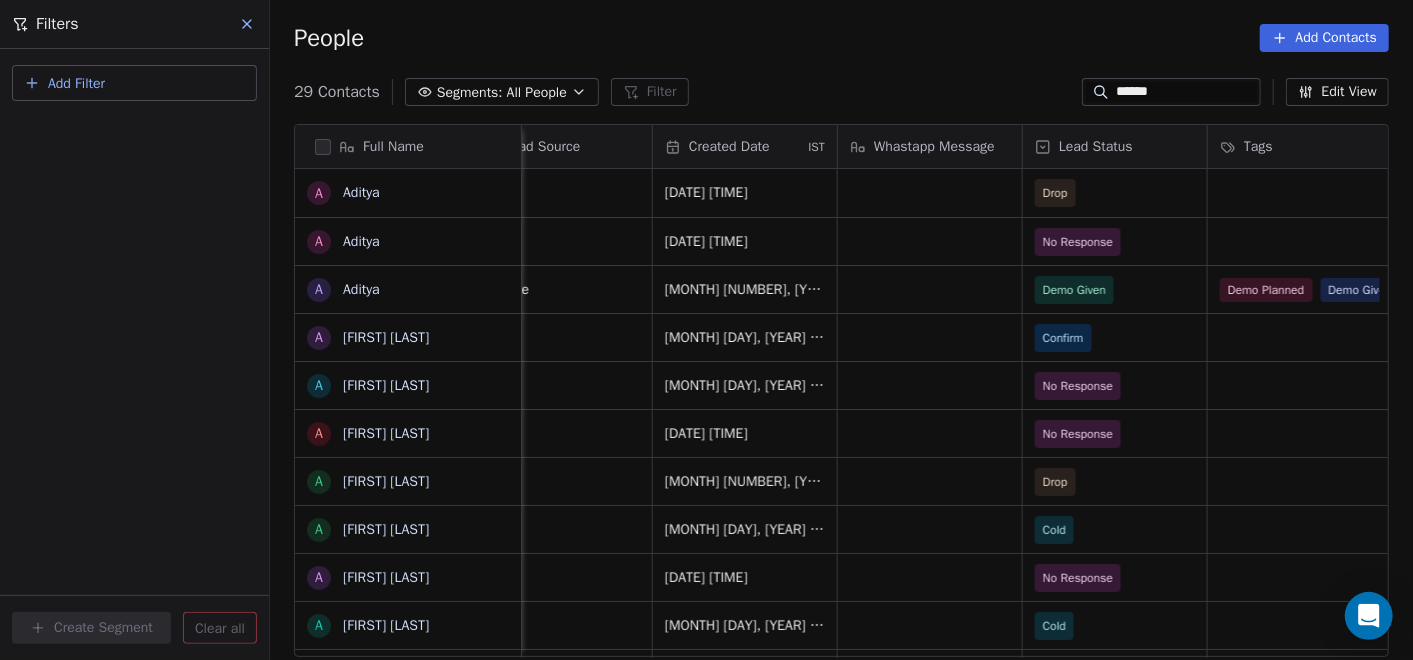 click on "29 Contacts Segments: All People Filter ****** Edit View" at bounding box center [841, 92] 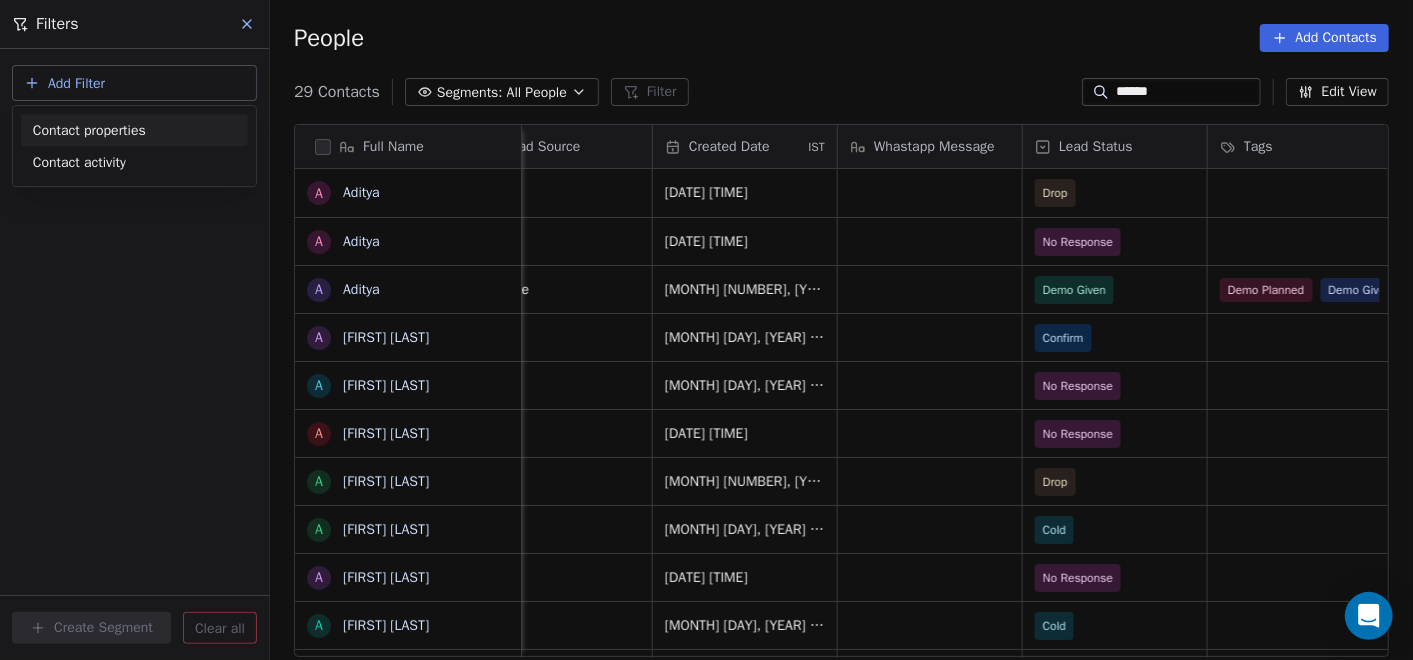 click on "Contact properties" at bounding box center (89, 130) 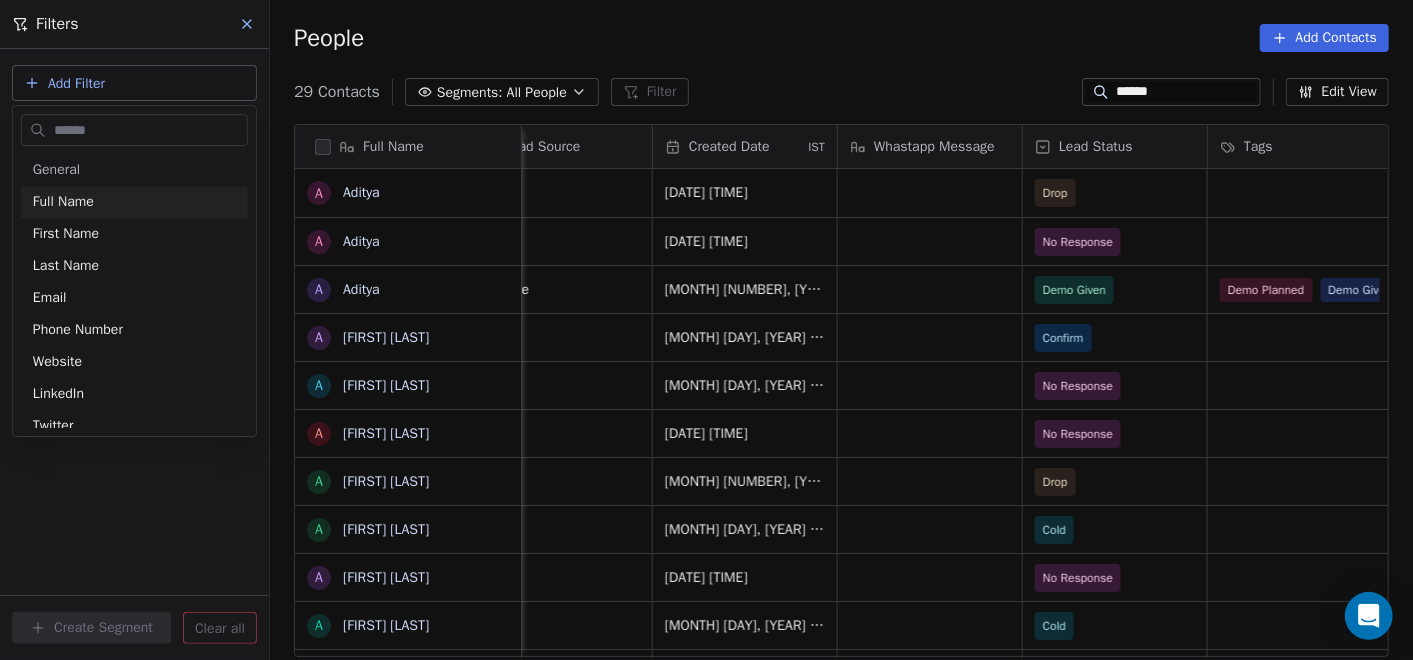 click at bounding box center (148, 130) 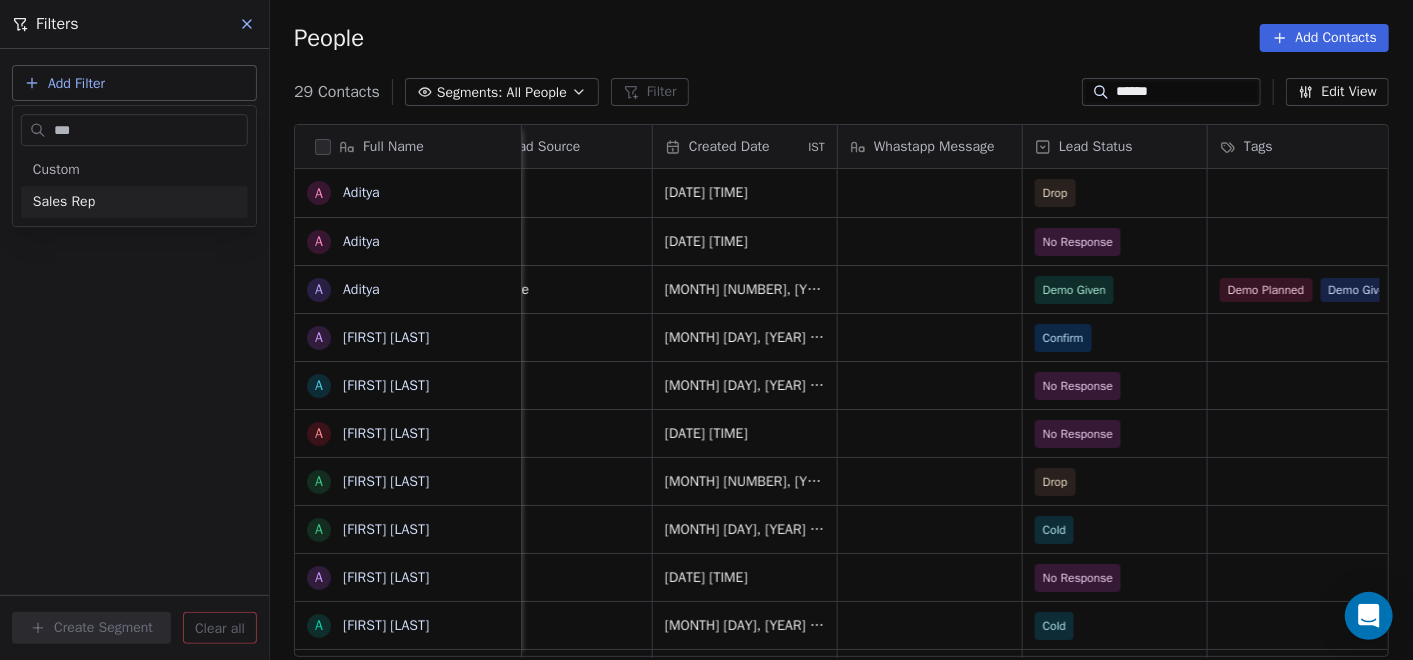 type on "***" 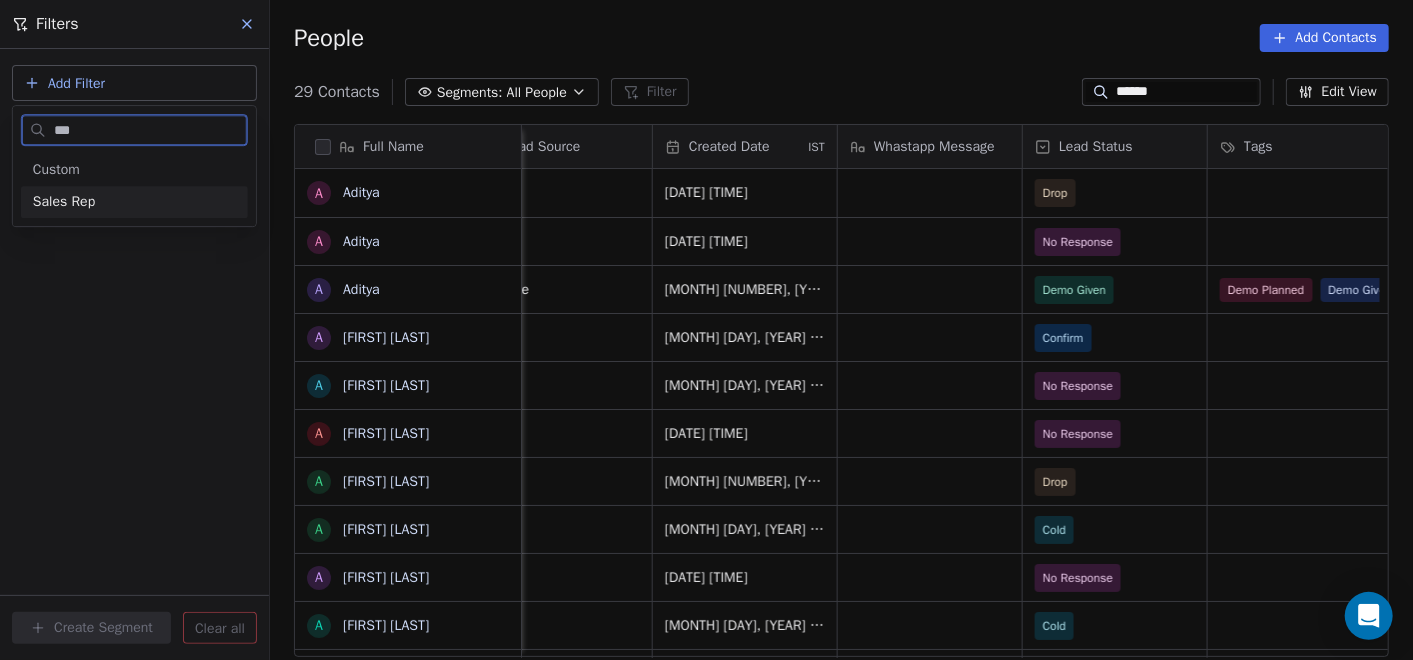 click on "Sales Rep" at bounding box center (134, 202) 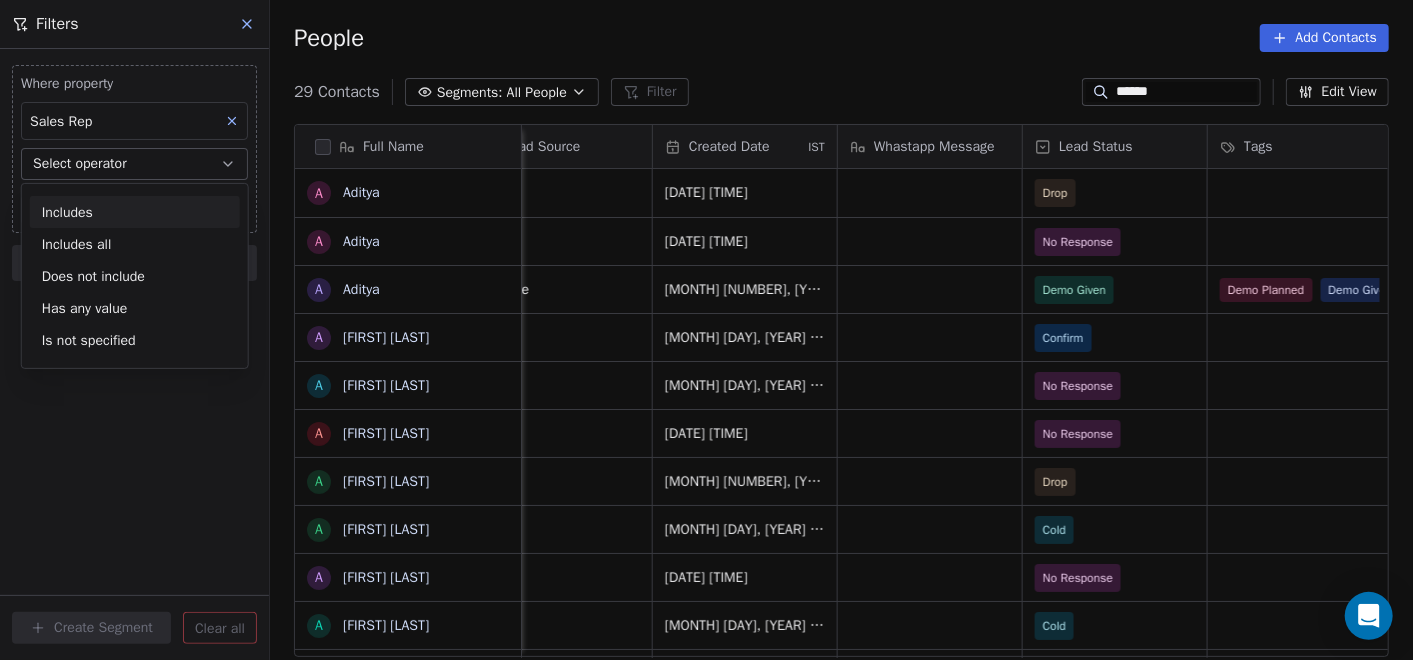 click on "Select operator" at bounding box center [80, 164] 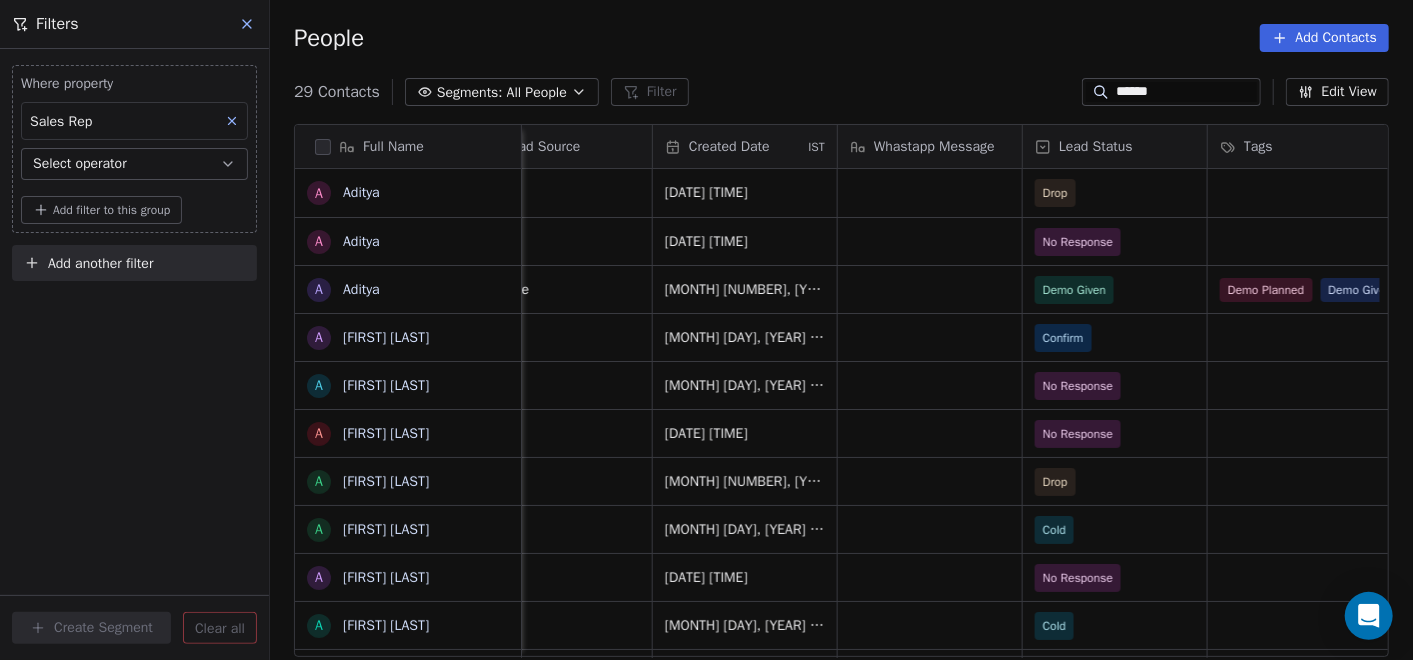 click on "Select operator" at bounding box center [80, 164] 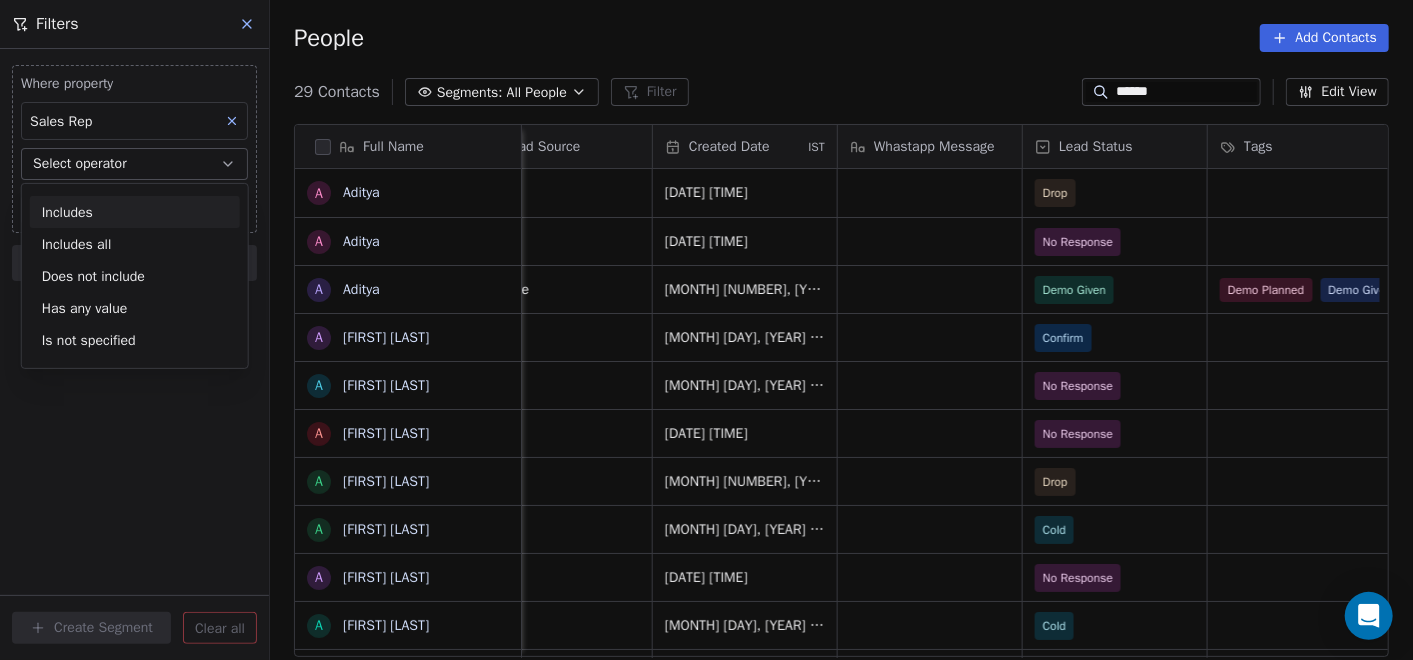 click on "Includes" at bounding box center [135, 212] 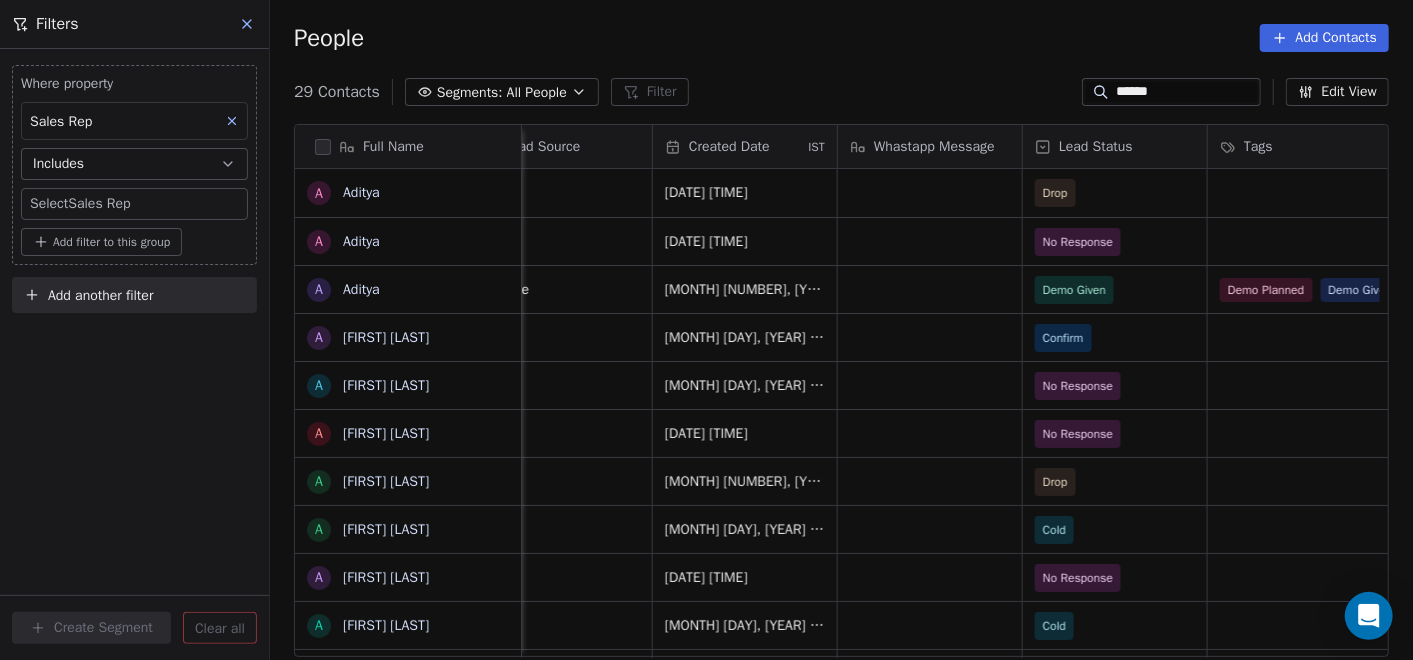 click on "On2Cook India Pvt. Ltd. Contacts People Marketing Workflows Campaigns Sales Pipelines Sequences Beta Tools Apps AI Agents Help & Support Filters Where property Sales Rep Includes Select Sales Rep Add filter to this group Add another filter Create Segment Clear all People Add Contacts 29 Contacts Segments: All People Filter ****** Edit View Tag Add to Sequence Full Name A Aditya A Aditya A Aditya A Aditya jaiswal A Aditya Chopra A Aditya Baskaran A Aditya Arvind A Aditya Babu A Aditya Rode A Aditya Goswami S Suchismit Aditya A Aditya Srivastava A Aditya Agrawal A Aditya Rawat S Samant Aditya A Aditya Sarkar A Aditya Gupta a aditya Perla D Deepak Aditya A Aditya Bajpai A Aditya Vashisth A Aditya Singh A Aditya Agrawal A Aditya Agrawal A Aditya Agrawal A Aditya Kumar Bhargava A Arun Aditya Singla a aditya Kashyap tripathi A Aditya Gupta Sahyog company name location Location Lead Source Created Date IST Whastapp Message Lead Status Tags Assignee Sales Rep Website OM GROUP Oct 17, 2024 05:30 AM Drop" at bounding box center (706, 330) 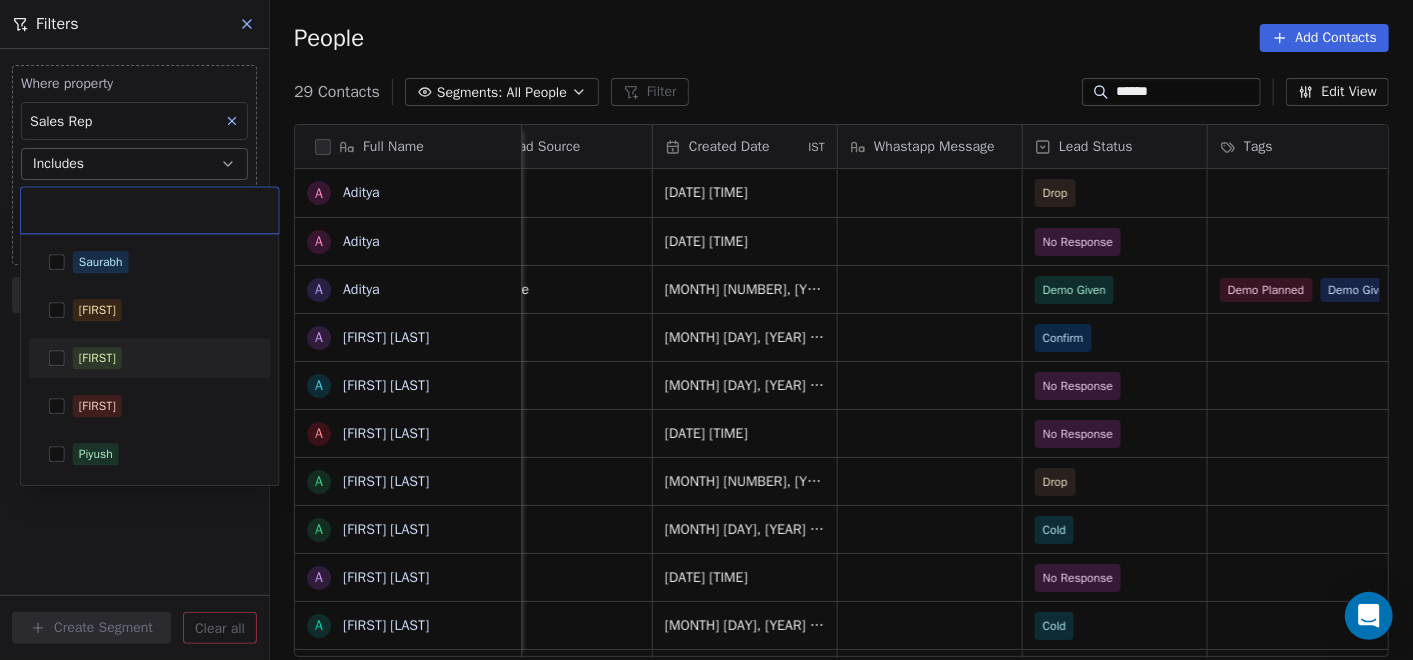 click on "[FIRST]" at bounding box center (97, 358) 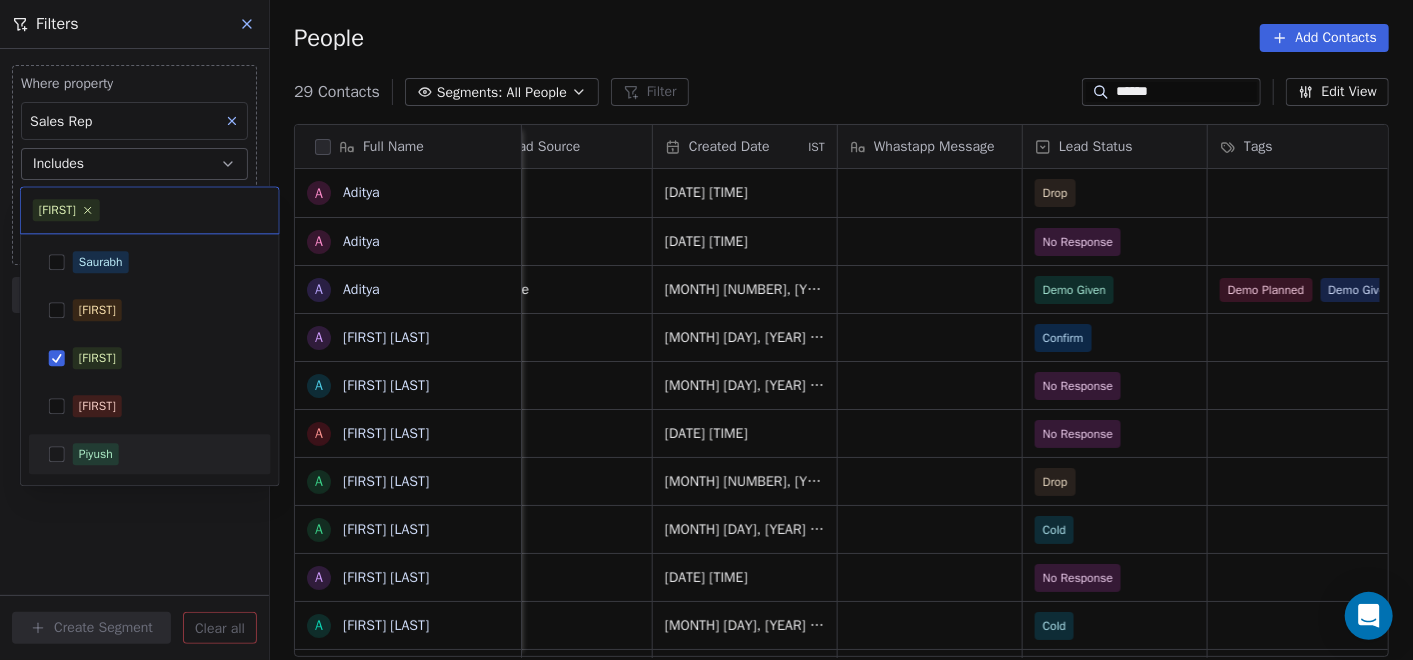 click on "On2Cook India Pvt. Ltd. Contacts People Marketing Workflows Campaigns Sales Pipelines Sequences Beta Tools Apps AI Agents Help & Support Filters Where property Sales Rep Includes Select Sales Rep Add filter to this group Add another filter Create Segment Clear all People Add Contacts 29 Contacts Segments: All People Filter ****** Edit View Tag Add to Sequence Full Name A Aditya A Aditya A Aditya A Aditya jaiswal A Aditya Chopra A Aditya Baskaran A Aditya Arvind A Aditya Babu A Aditya Rode A Aditya Goswami S Suchismit Aditya A Aditya Srivastava A Aditya Agrawal A Aditya Rawat S Samant Aditya A Aditya Sarkar A Aditya Gupta a aditya Perla D Deepak Aditya A Aditya Bajpai A Aditya Vashisth A Aditya Singh A Aditya Agrawal A Aditya Agrawal A Aditya Agrawal A Aditya Kumar Bhargava A Arun Aditya Singla a aditya Kashyap tripathi A Aditya Gupta Sahyog company name location Location Lead Source Created Date IST Whastapp Message Lead Status Tags Assignee Sales Rep Website OM GROUP Oct 17, 2024 05:30 AM Drop" at bounding box center (706, 330) 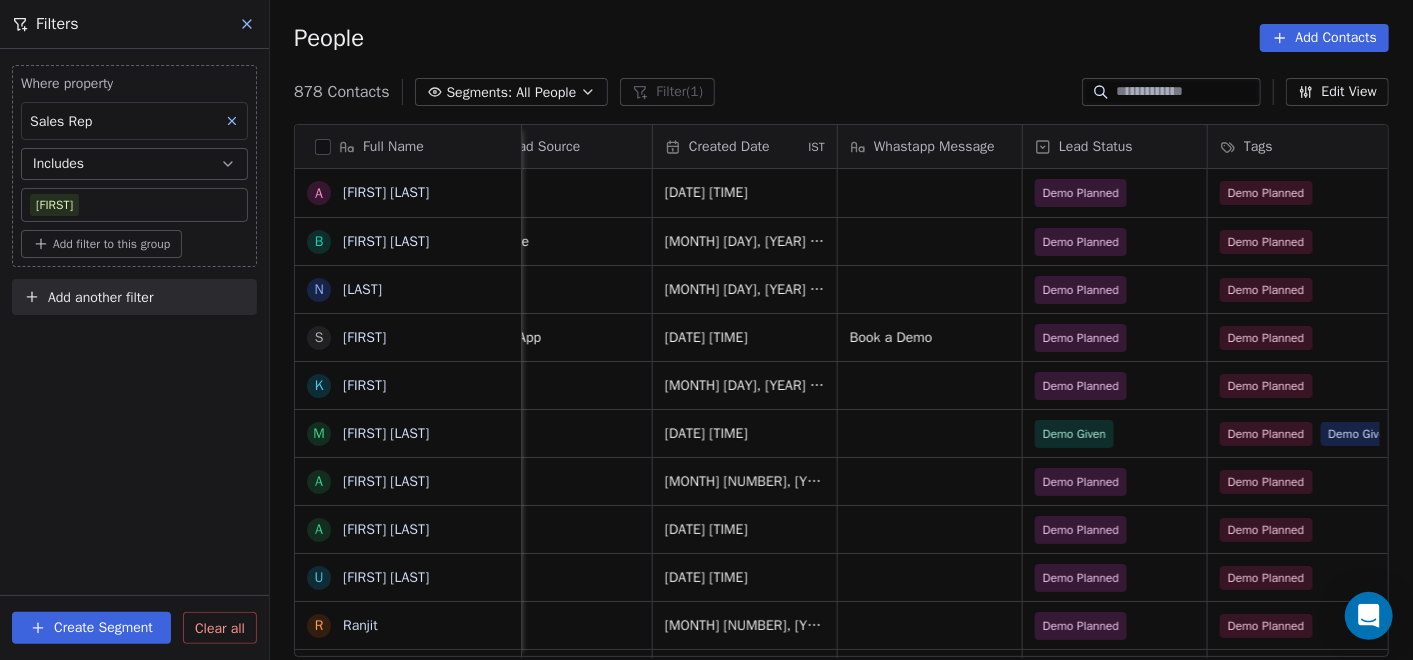 click on "********* Edit View Tag Add to Sequence Full Name Anmol Add filter to this group Add another filter  Create Segment Clear all" at bounding box center (134, 354) 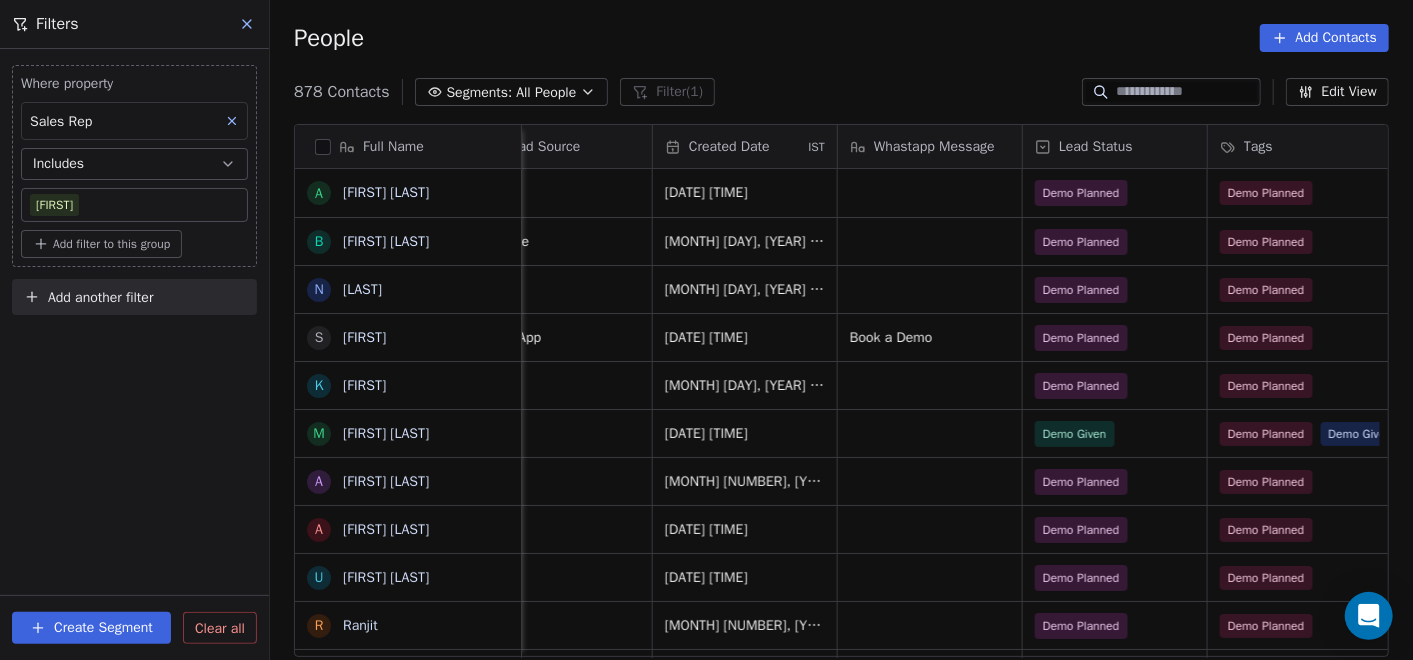 click at bounding box center (1187, 92) 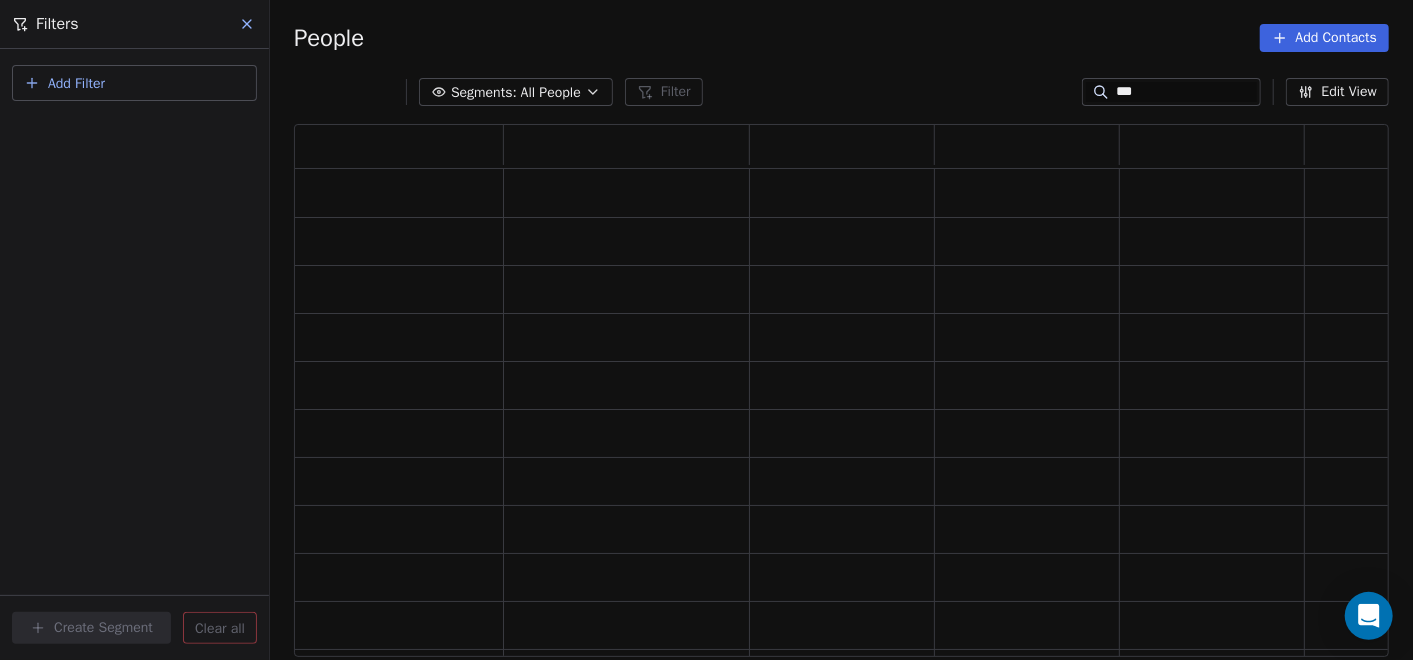 scroll, scrollTop: 18, scrollLeft: 18, axis: both 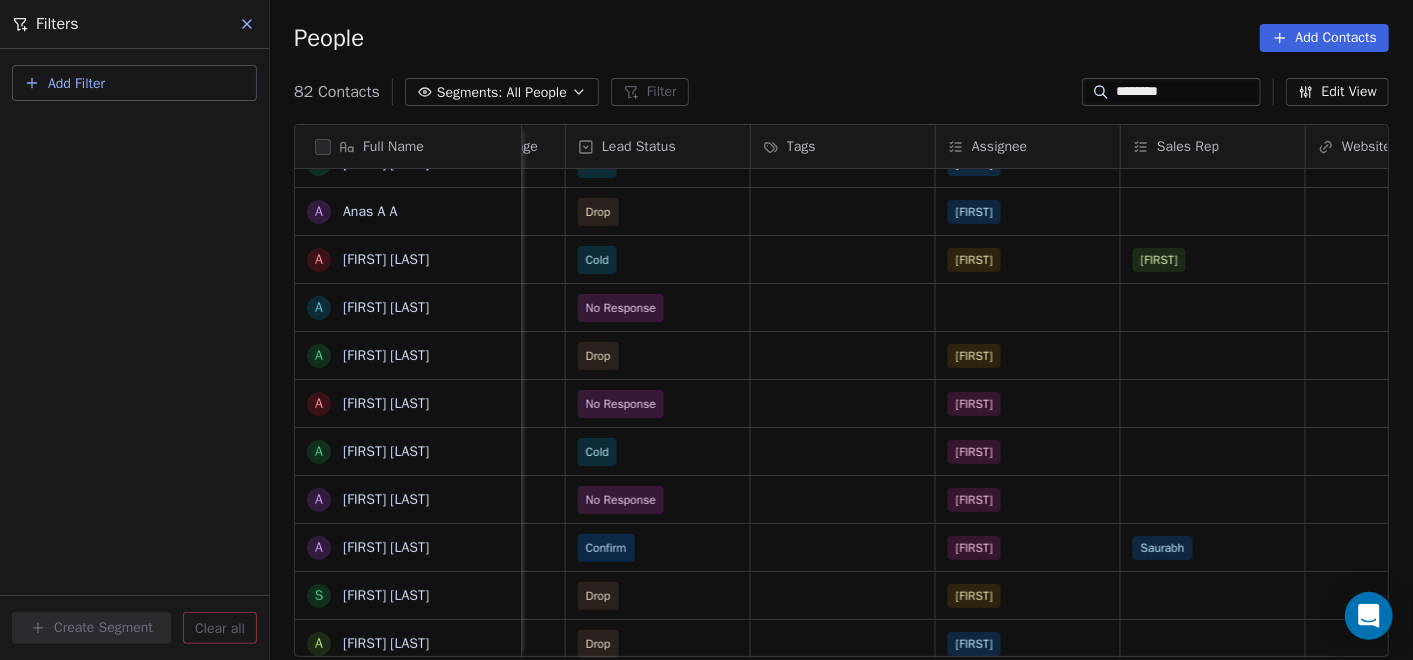 type on "********" 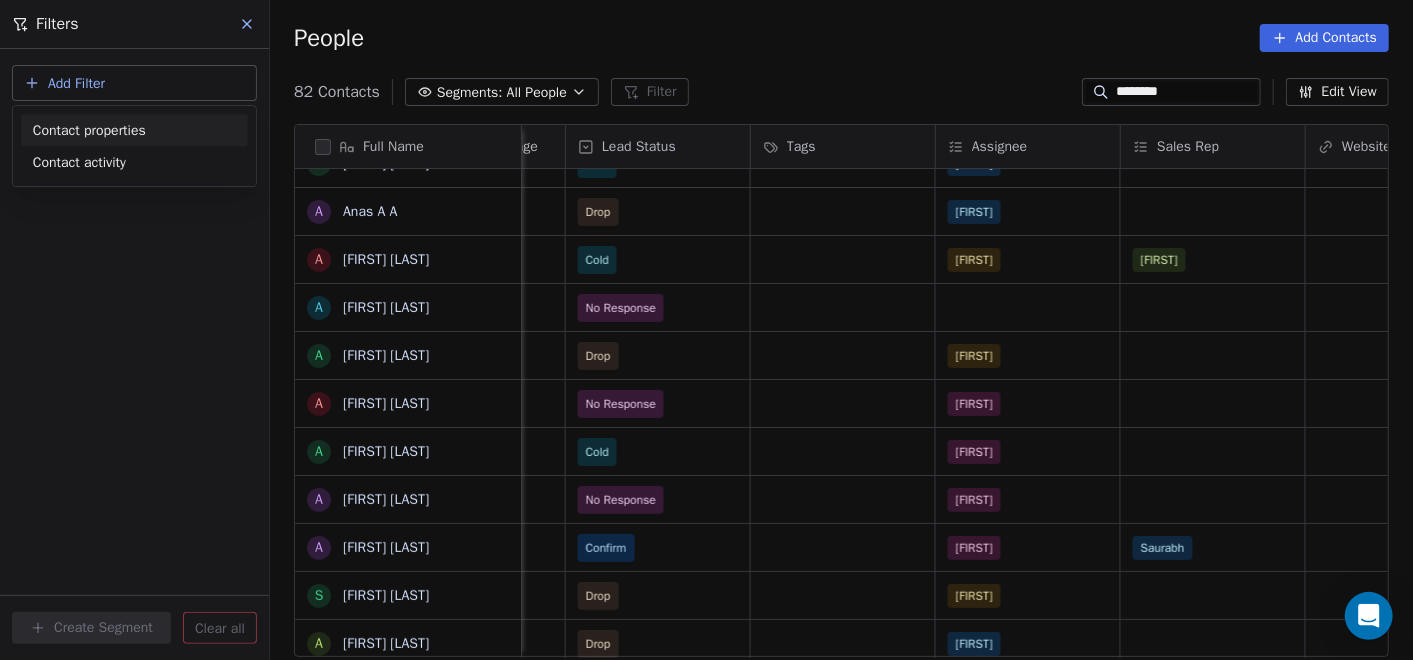 click on "Contact properties" at bounding box center (134, 130) 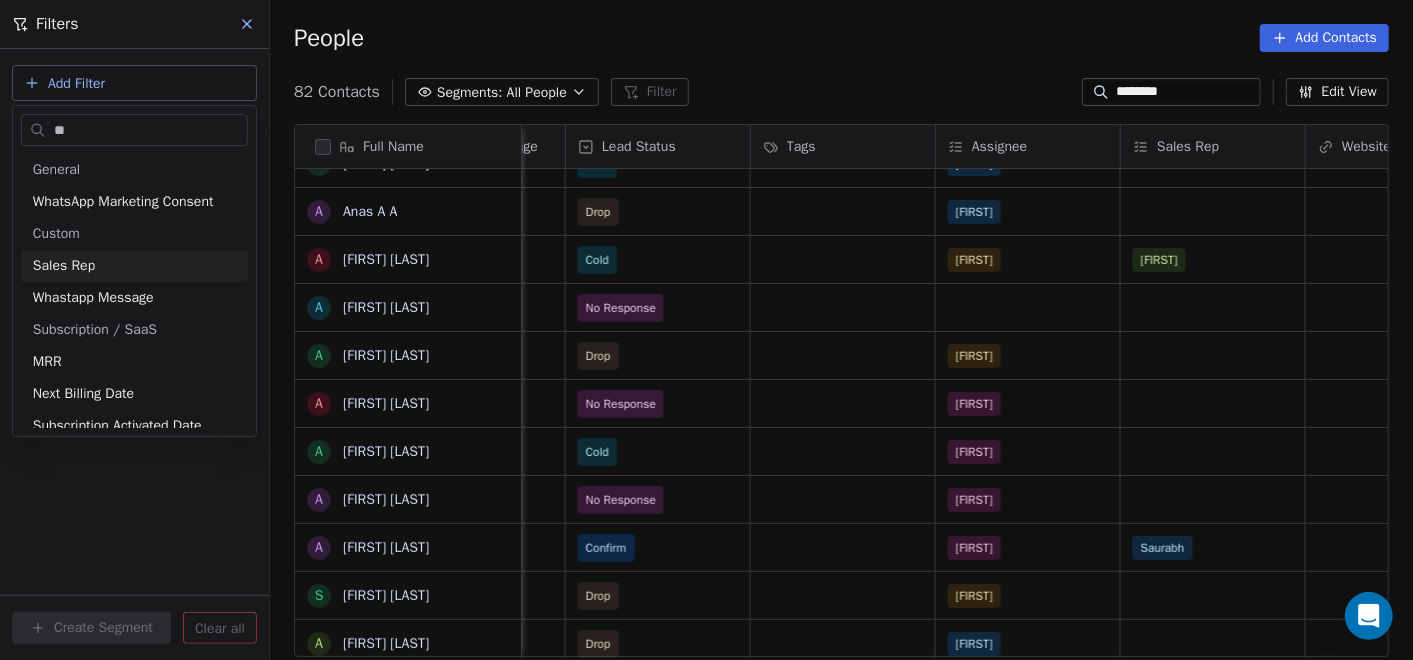 type on "**" 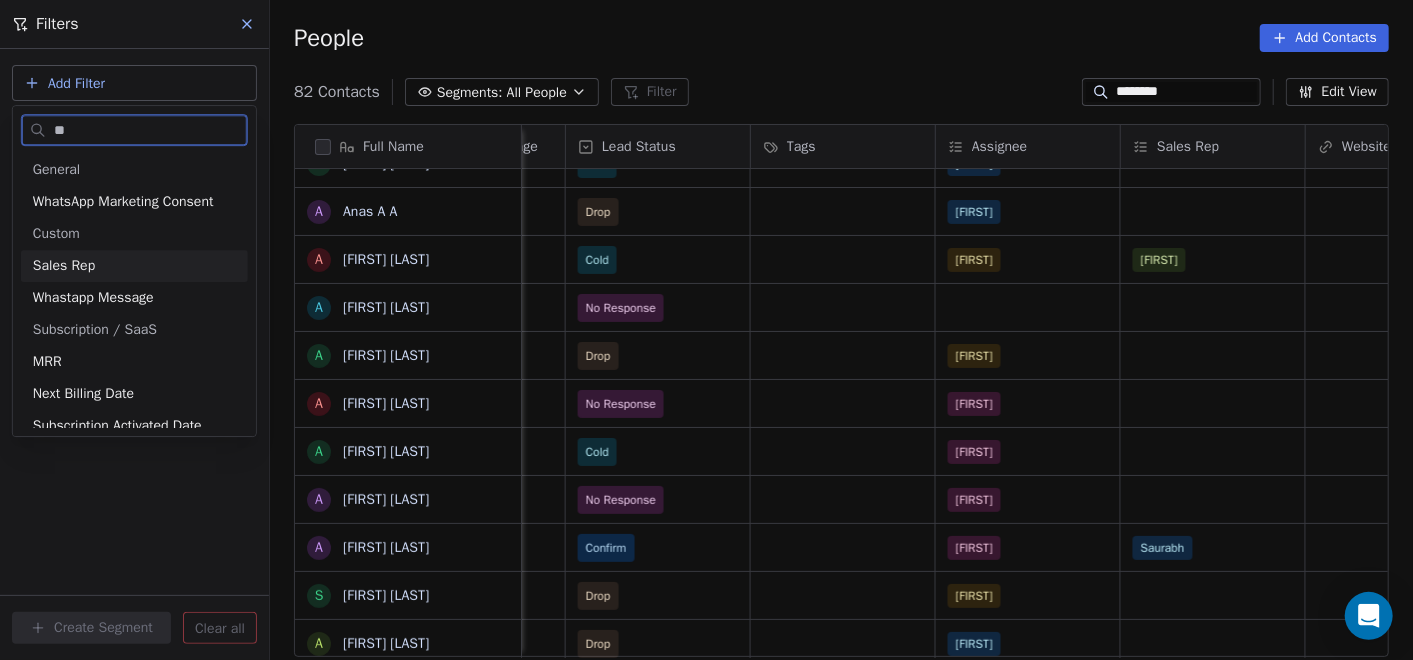 click on "Sales Rep" at bounding box center [134, 266] 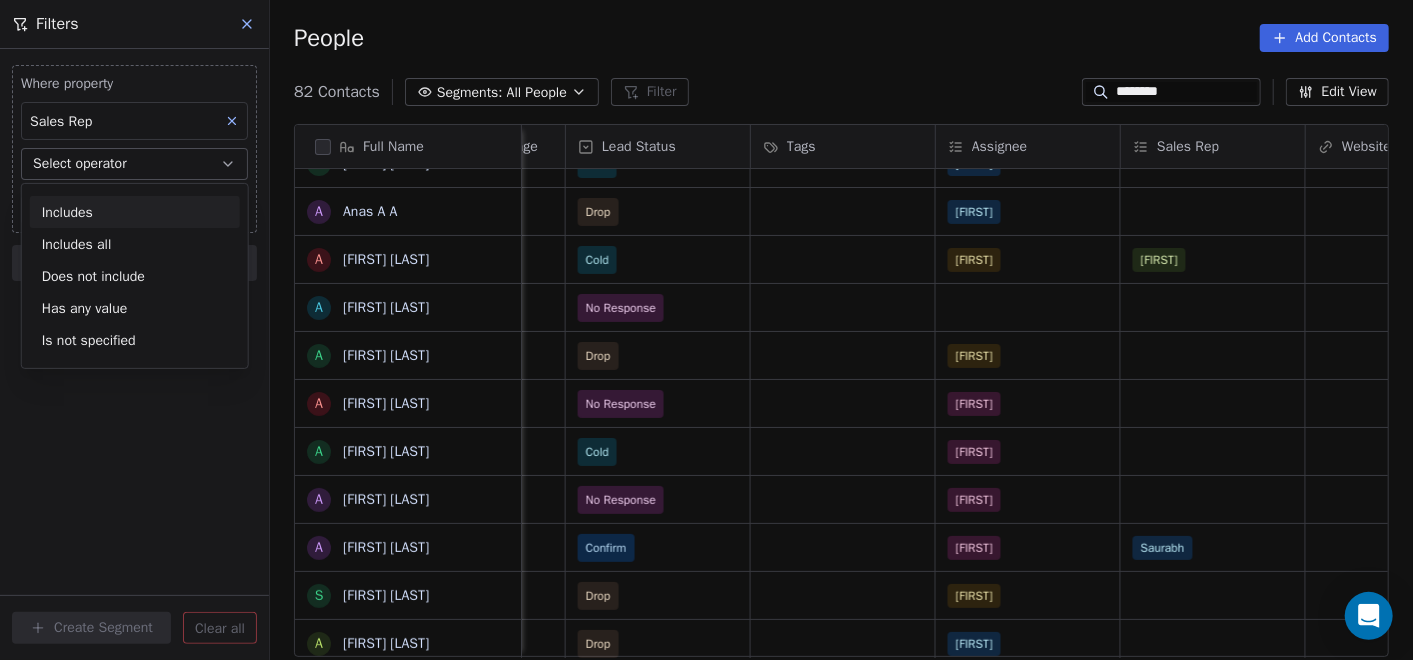 click on "Select operator" at bounding box center (134, 164) 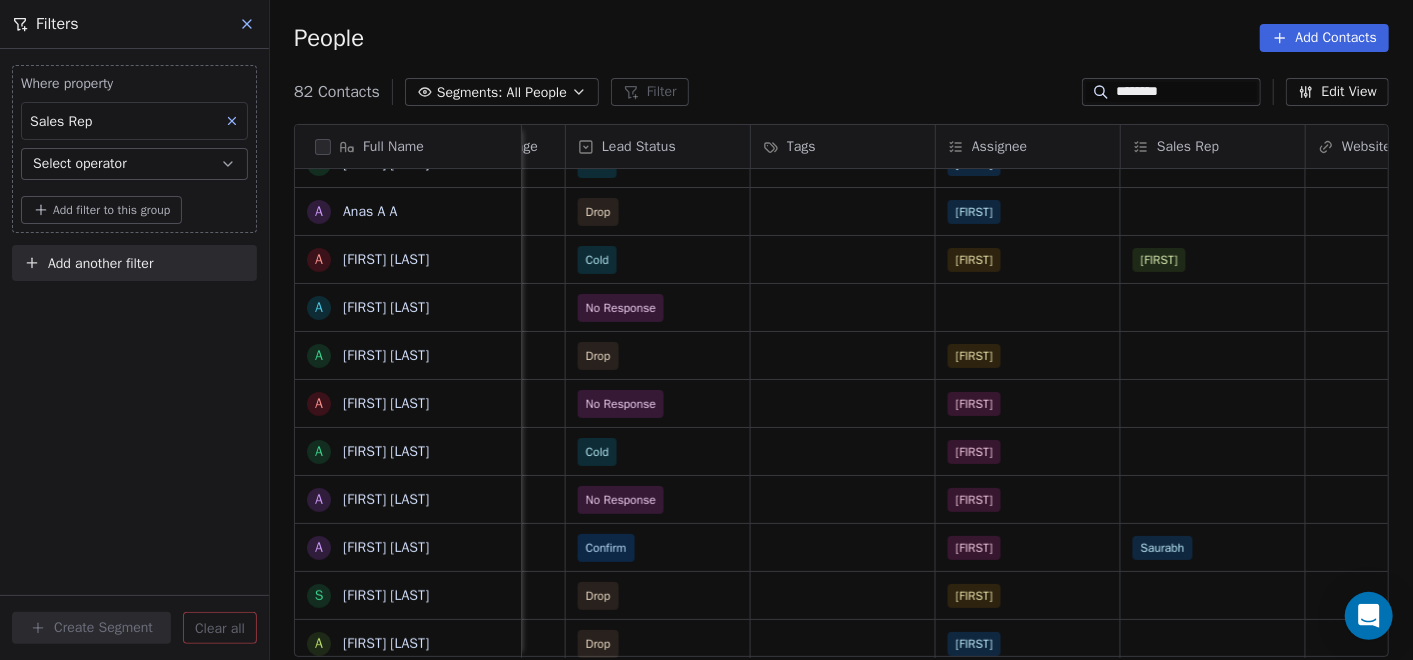 click on "Select operator" at bounding box center (134, 164) 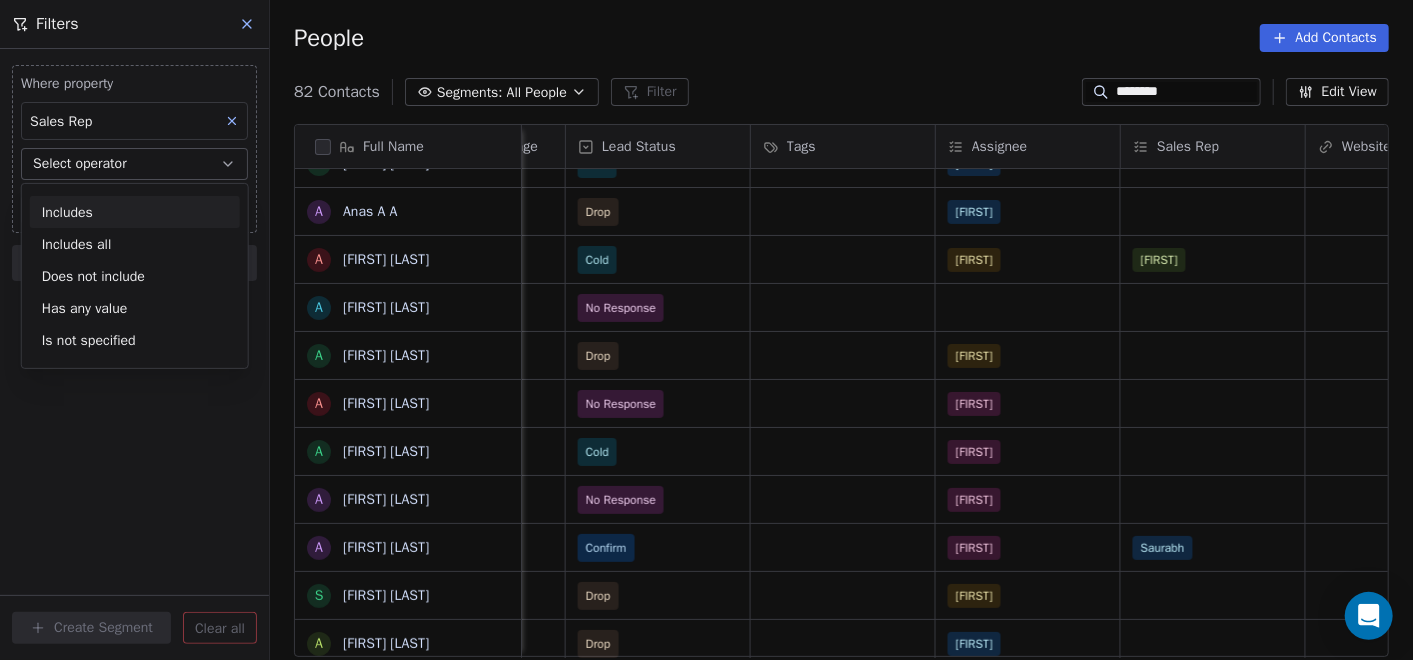 click on "Includes" at bounding box center (135, 212) 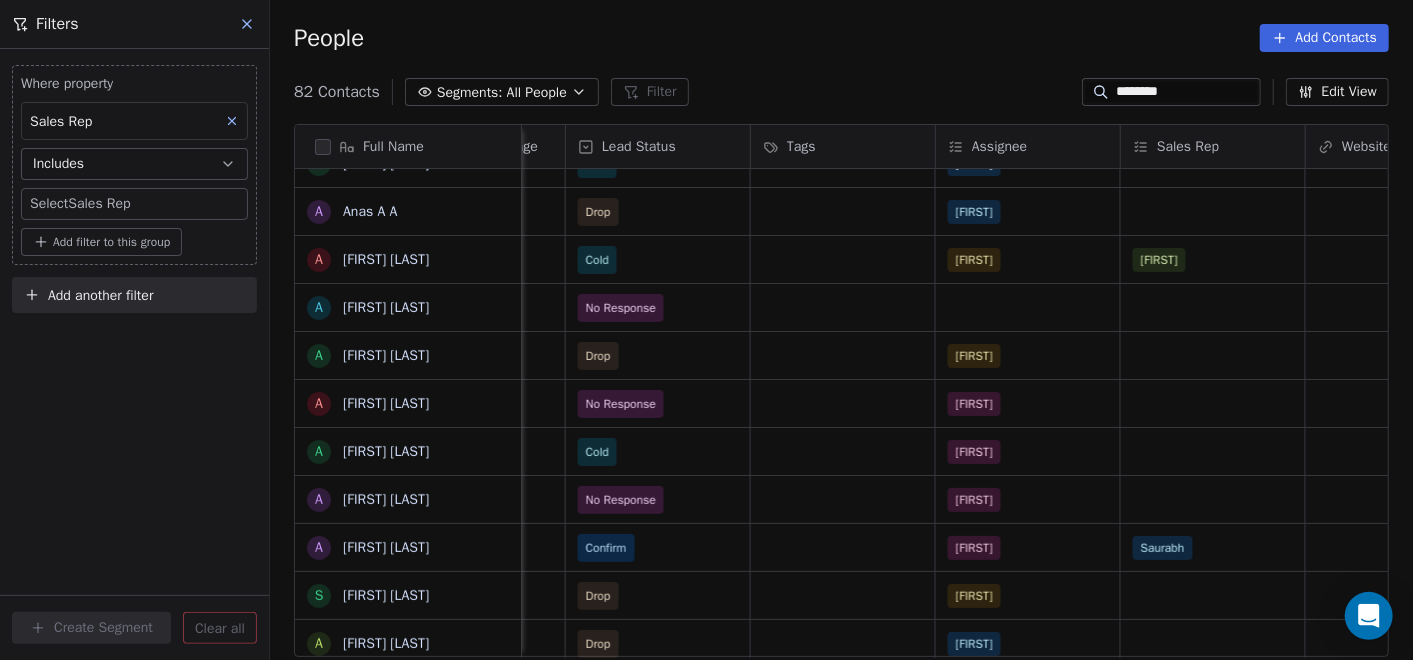 click on "On2Cook India Pvt. Ltd. Contacts People Marketing Workflows Campaigns Sales Pipelines Sequences Beta Tools Apps AI Agents Help & Support Filters Where property Sales Rep Includes Select Sales Rep Add filter to this group Add another filter Create Segment Clear all People Add Contacts 82 Contacts Segments: All People Filter ******** Edit View Tag Add to Sequence Full Name A Akshay A Aditya A Aditya A Aditya D Deva Prasad A Anas A A A Aditya Agrawal A Aditya Chopra A Aditya Arvind A Aditya Baskaran A Aditya Babu A Aditya Rode A Aditya jaiswal S Suchismit Aditya A Aditya Srivastava A Aditya Goswami A Aditya Rawat A Aditya Sarkar D Deepak Aditya S Samant Aditya a aditya Perla A Aditya Gupta A Aditya Bajpai A Aditya Vashisth A Aditya Singh A Aditya Agrawal A Aditya Agrawal A Aditya Agrawal G GopalaKrishnan A A Anburaj A M Munusamy A A A. Shankar S Sai A D Deepika A S Syam A Location Lead Source Created Date IST Whastapp Message Lead Status Tags Assignee Sales Rep Website zomato link Last Activity Date" at bounding box center (706, 330) 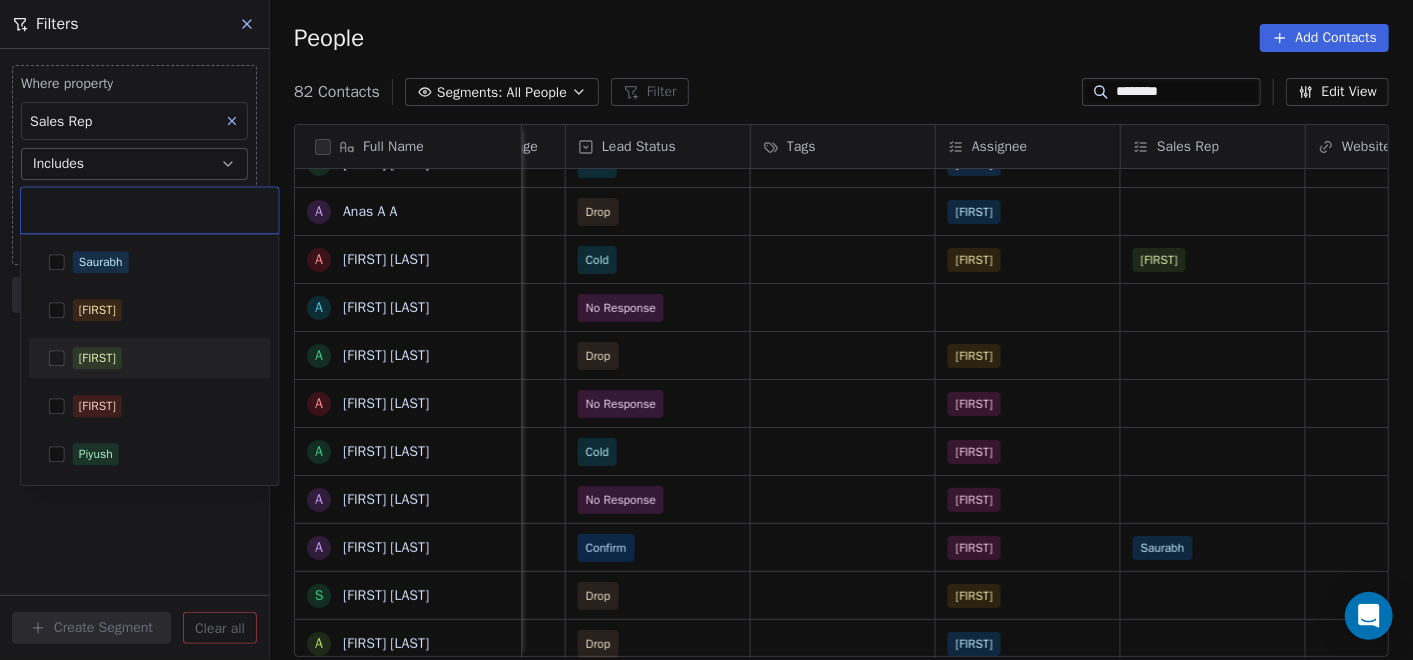 click on "[FIRST]" at bounding box center [97, 358] 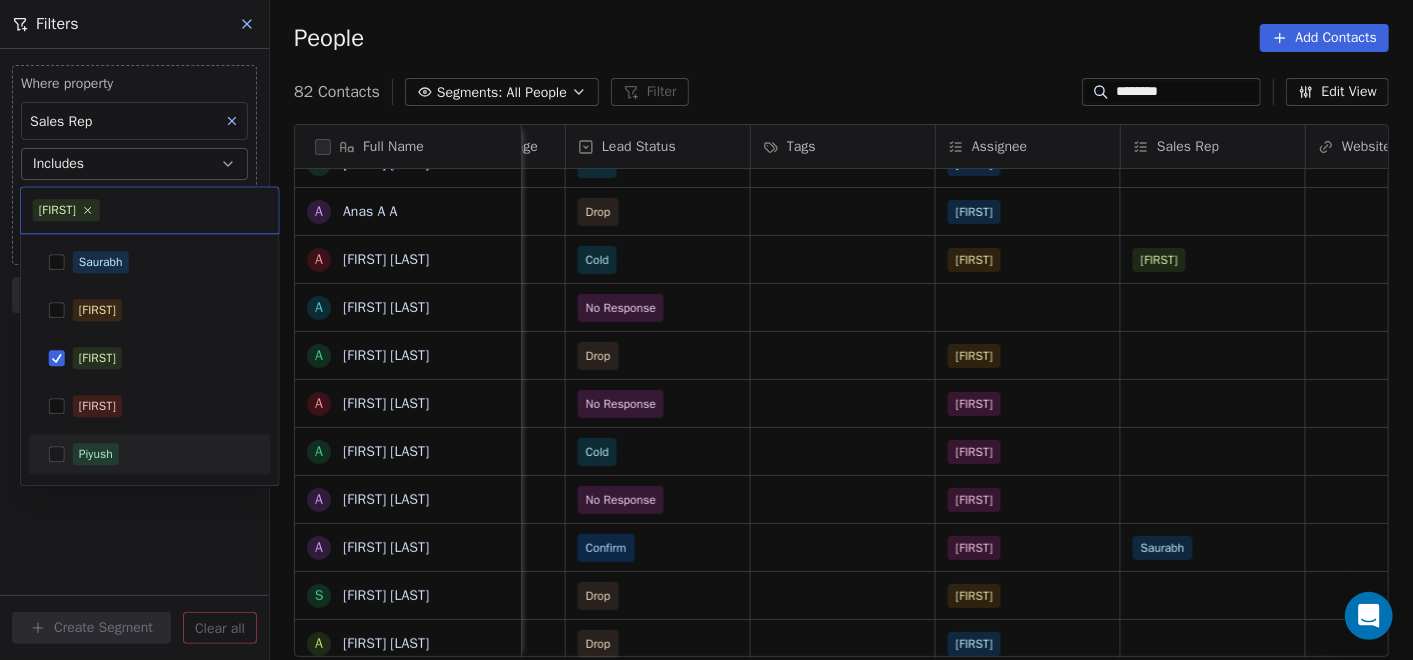 click on "On2Cook India Pvt. Ltd. Contacts People Marketing Workflows Campaigns Sales Pipelines Sequences Beta Tools Apps AI Agents Help & Support Filters Where property Sales Rep Includes Select Sales Rep Add filter to this group Add another filter Create Segment Clear all People Add Contacts 82 Contacts Segments: All People Filter ******** Edit View Tag Add to Sequence Full Name A Akshay A Aditya A Aditya A Aditya D Deva Prasad A Anas A A A Aditya Agrawal A Aditya Chopra A Aditya Arvind A Aditya Baskaran A Aditya Babu A Aditya Rode A Aditya jaiswal S Suchismit Aditya A Aditya Srivastava A Aditya Goswami A Aditya Rawat A Aditya Sarkar D Deepak Aditya S Samant Aditya a aditya Perla A Aditya Gupta A Aditya Bajpai A Aditya Vashisth A Aditya Singh A Aditya Agrawal A Aditya Agrawal A Aditya Agrawal G GopalaKrishnan A A Anburaj A M Munusamy A A A. Shankar S Sai A D Deepika A S Syam A Location Lead Source Created Date IST Whastapp Message Lead Status Tags Assignee Sales Rep Website zomato link Last Activity Date" at bounding box center [706, 330] 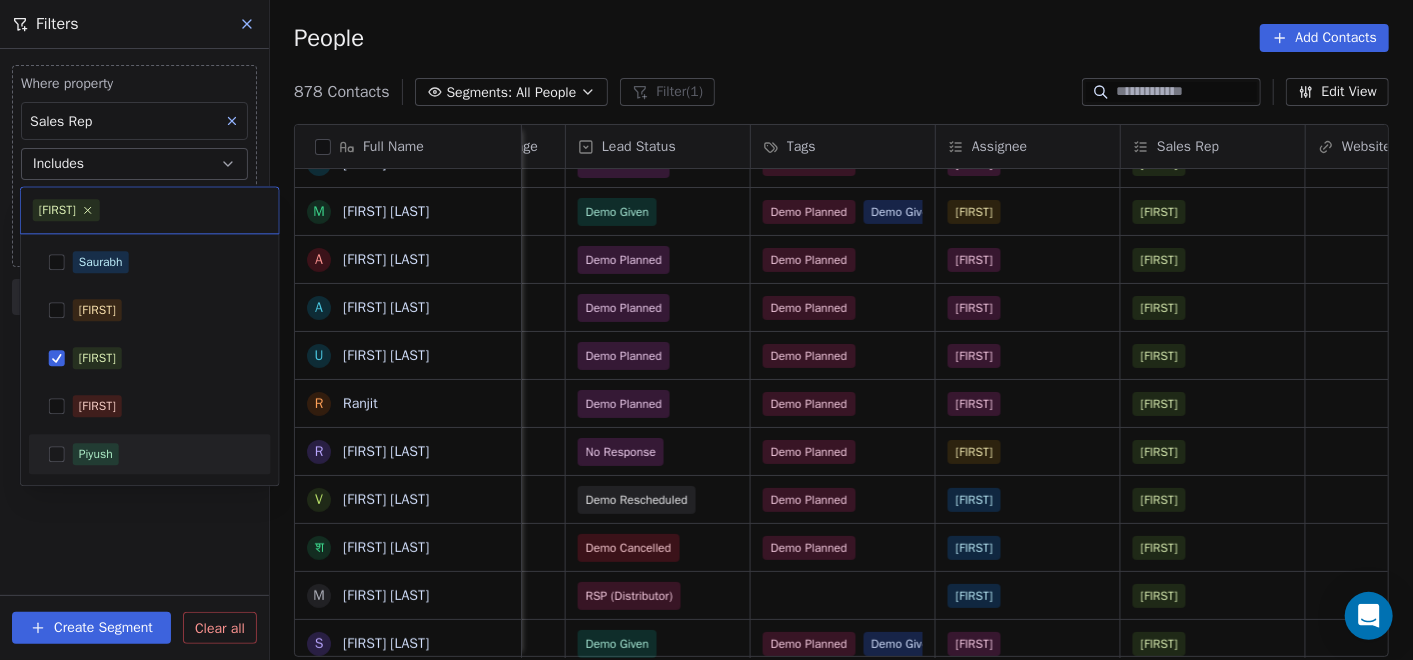 scroll, scrollTop: 0, scrollLeft: 0, axis: both 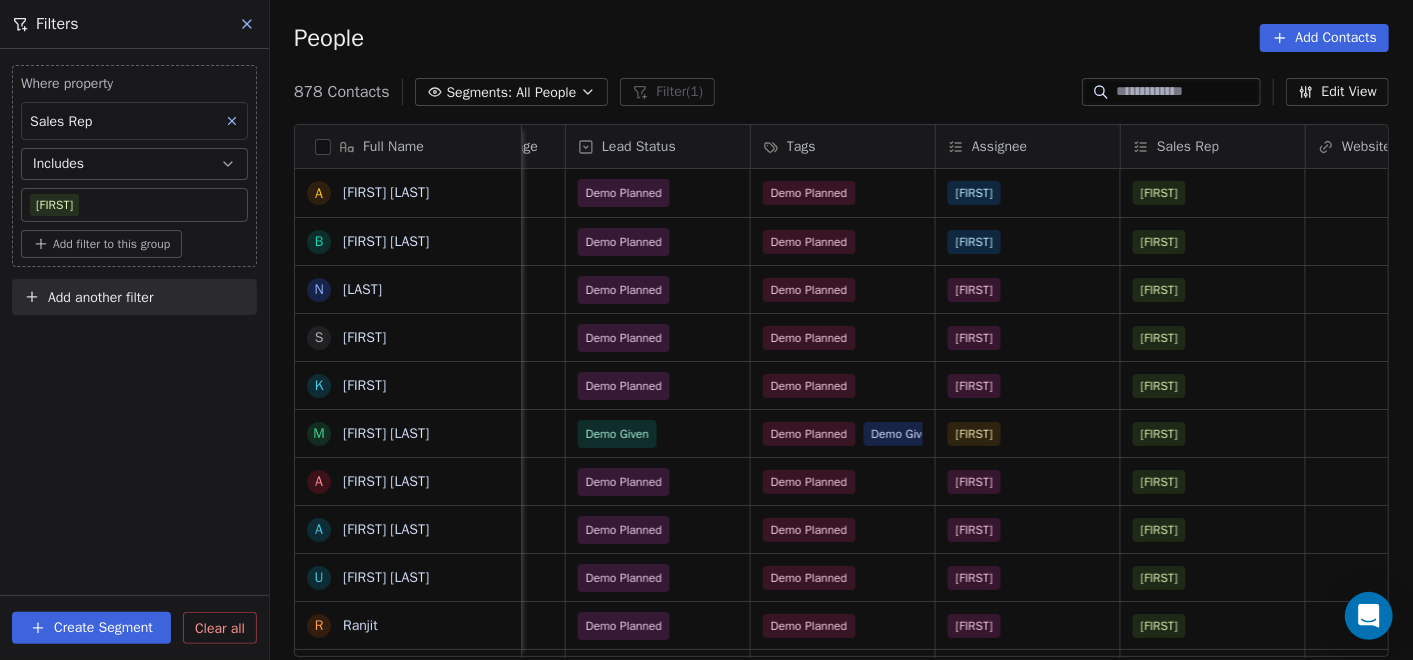 click at bounding box center [1187, 92] 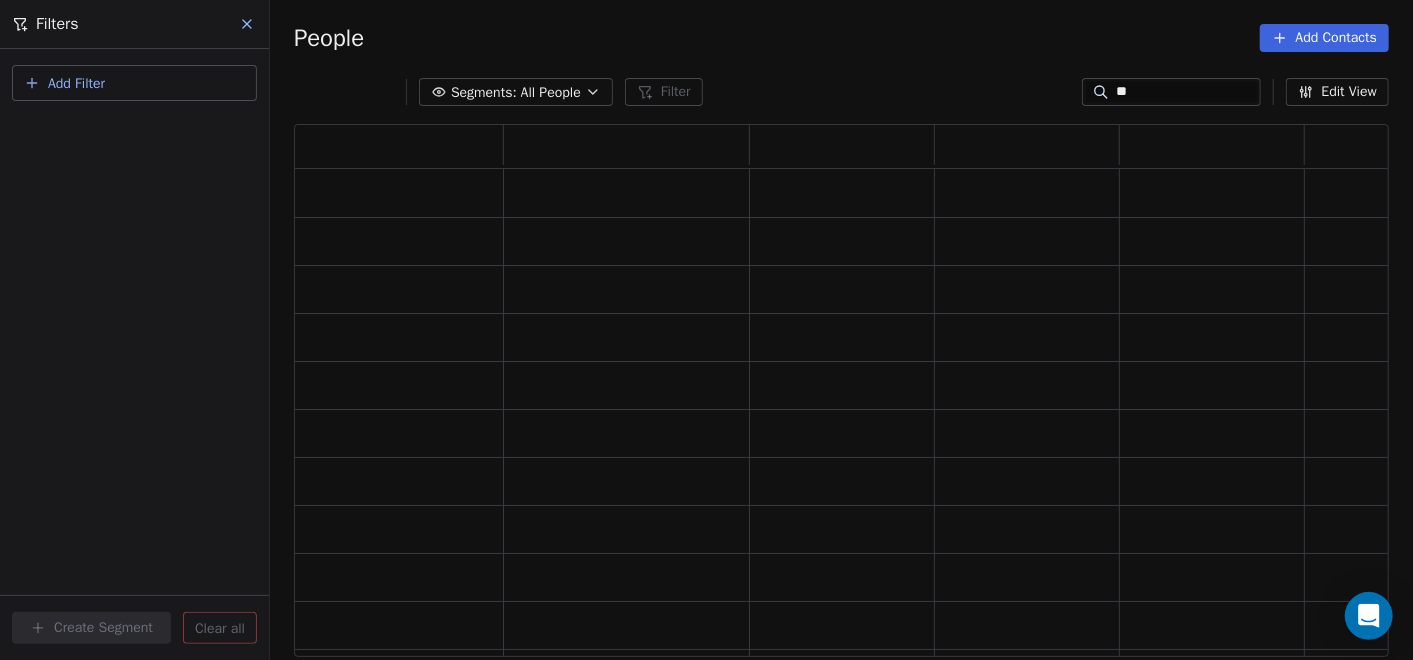 scroll, scrollTop: 18, scrollLeft: 18, axis: both 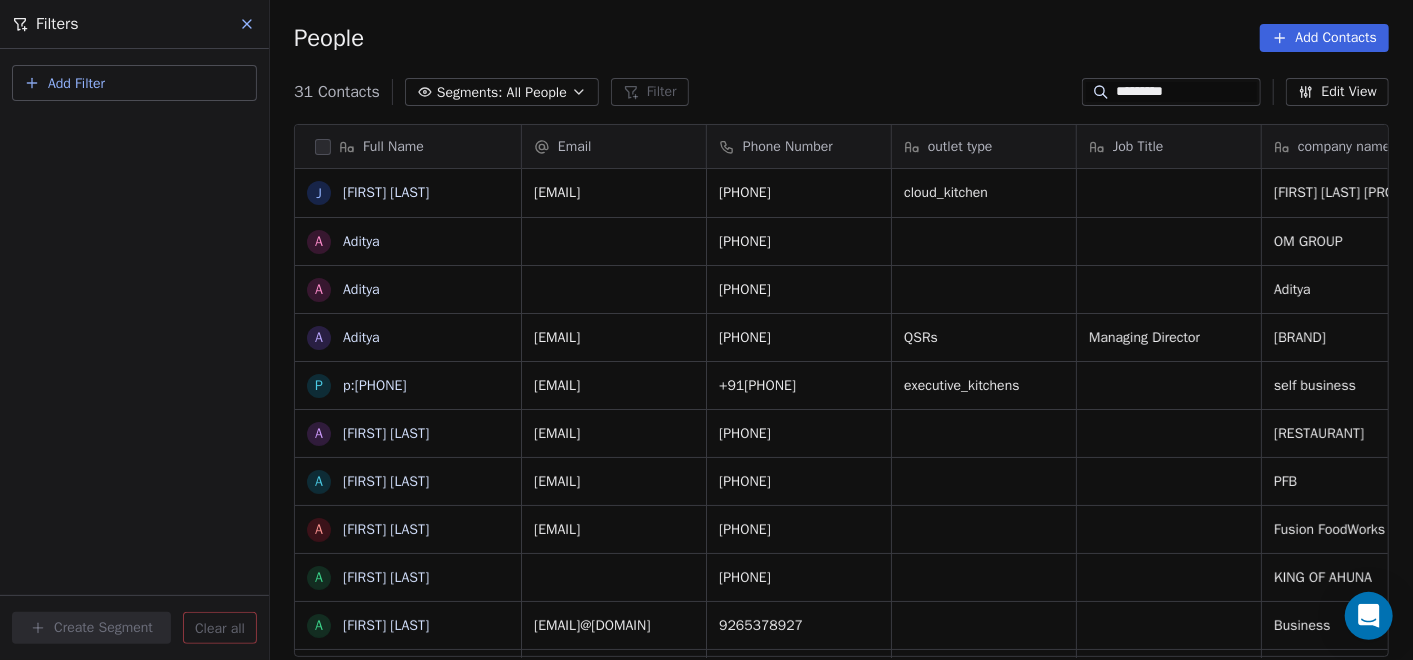 type on "*********" 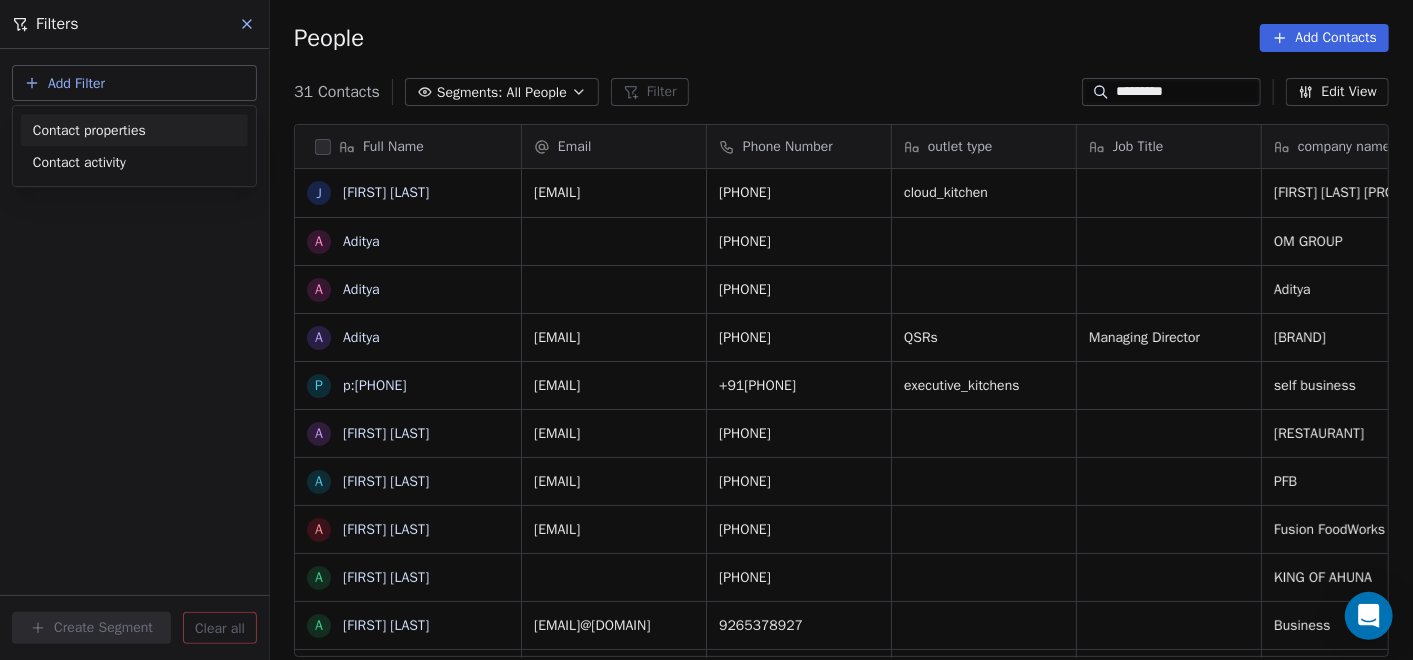 click on "Contact properties" at bounding box center [134, 130] 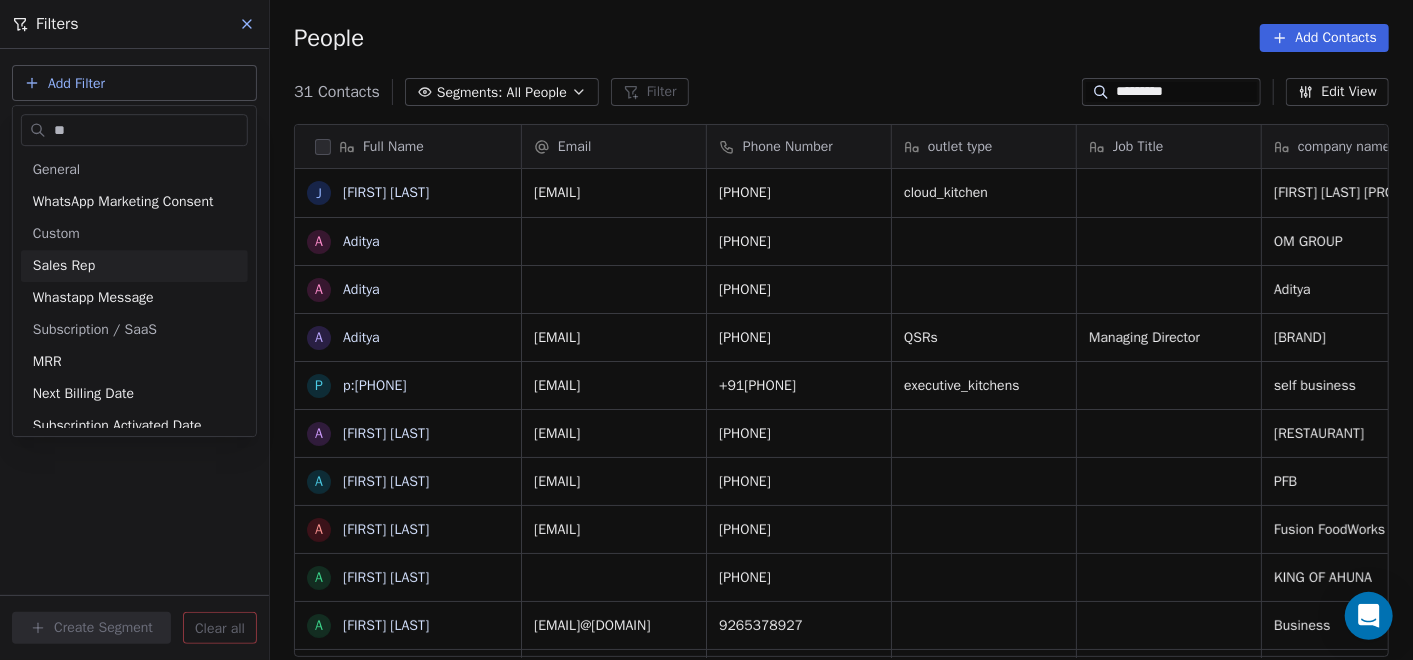 type on "**" 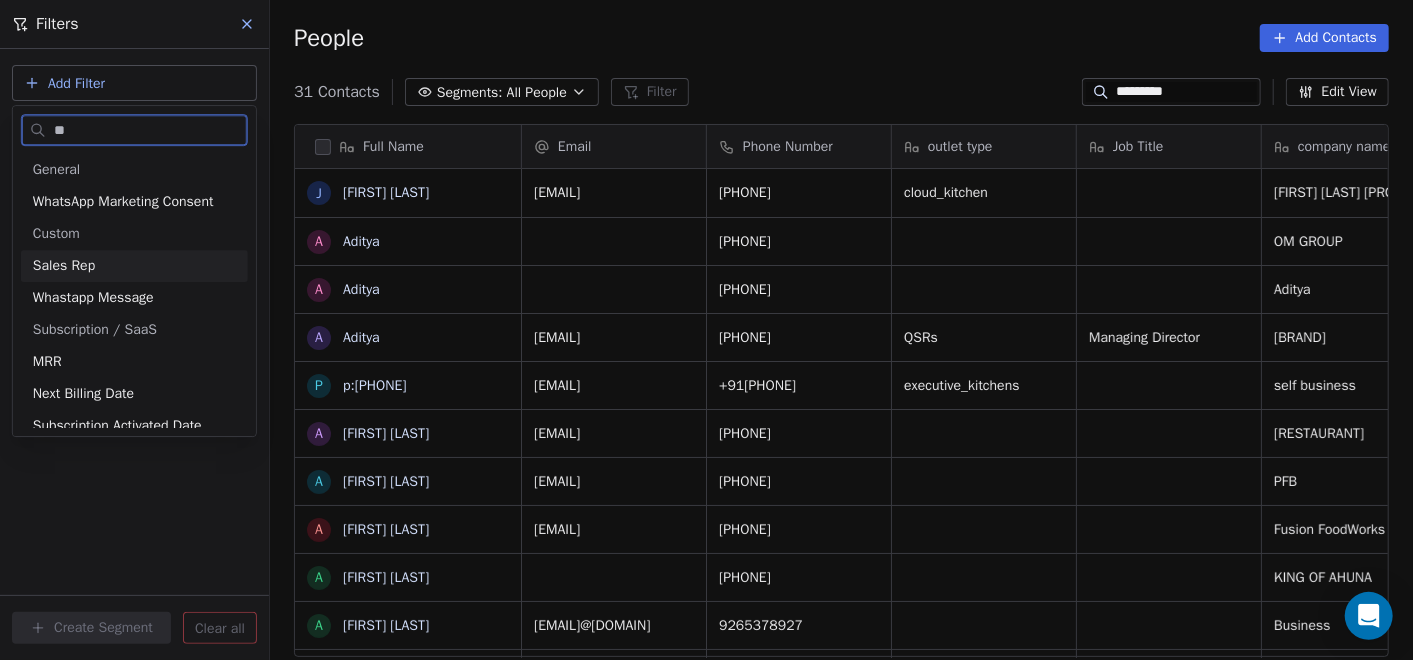 click on "Sales Rep" at bounding box center (134, 266) 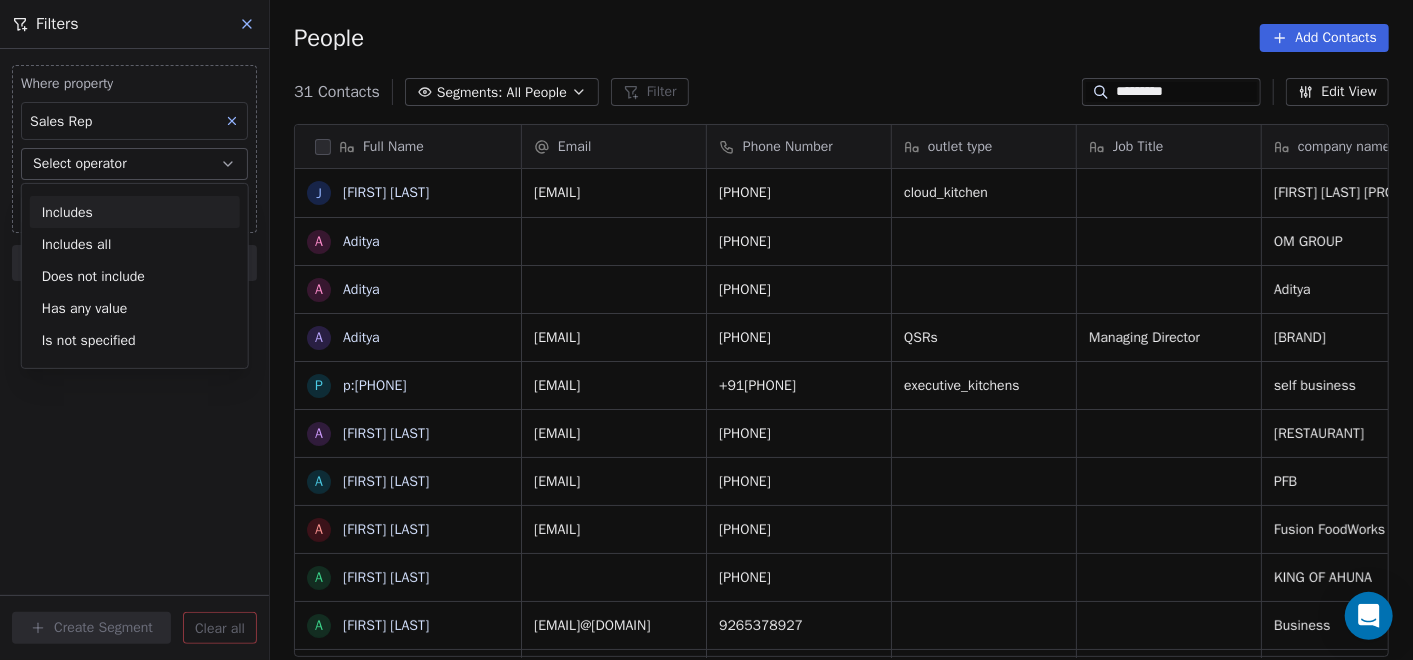click on "Select operator" at bounding box center [134, 164] 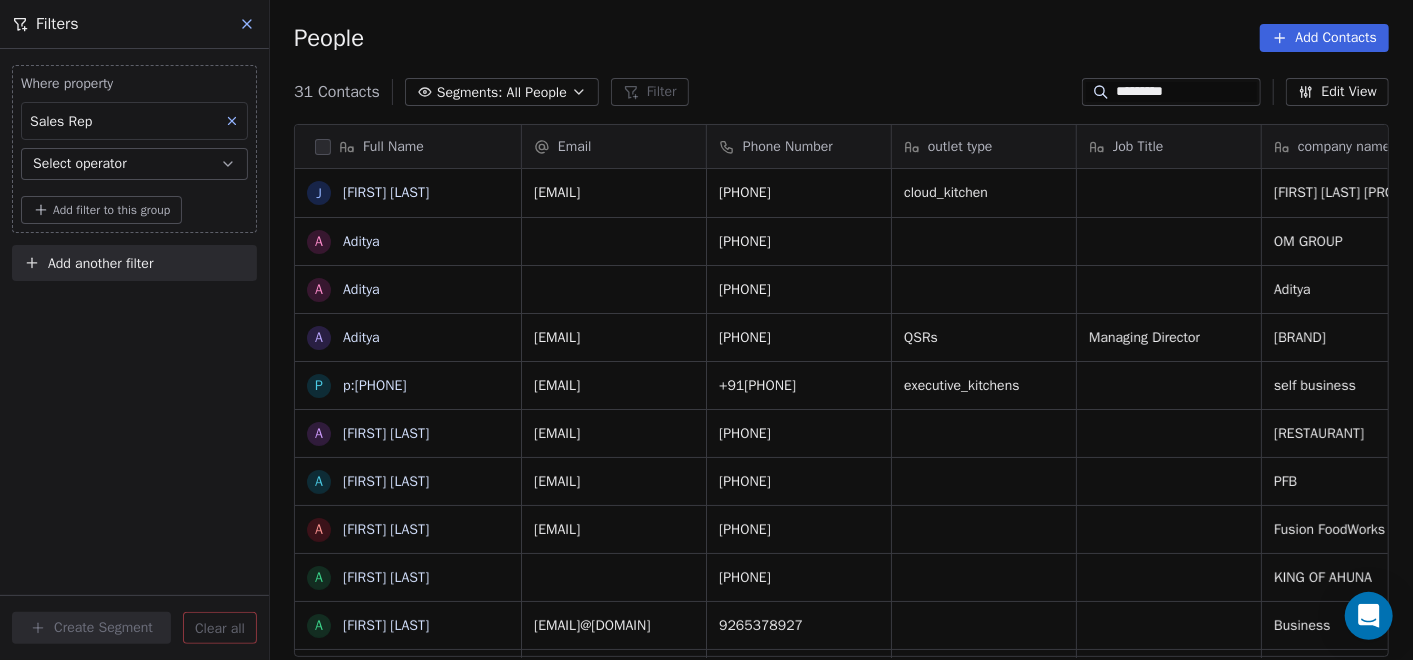 click on "Select operator" at bounding box center (134, 164) 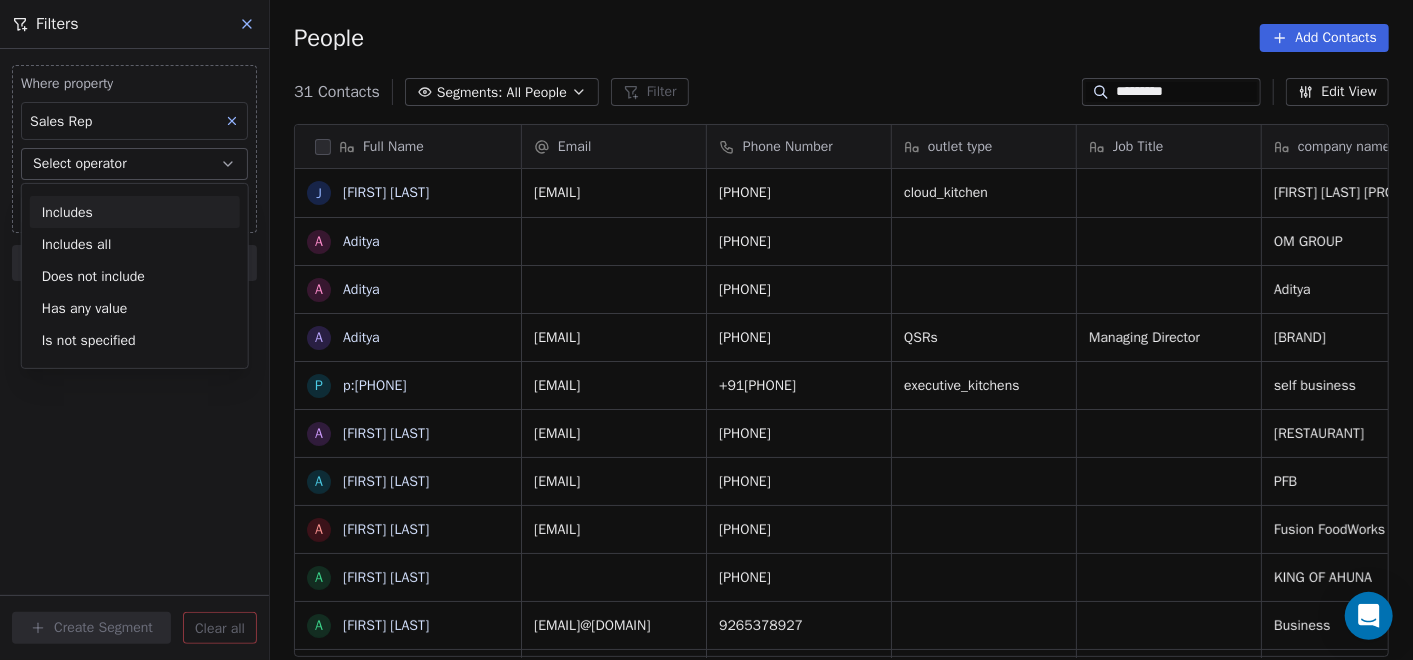click on "Includes" at bounding box center (135, 212) 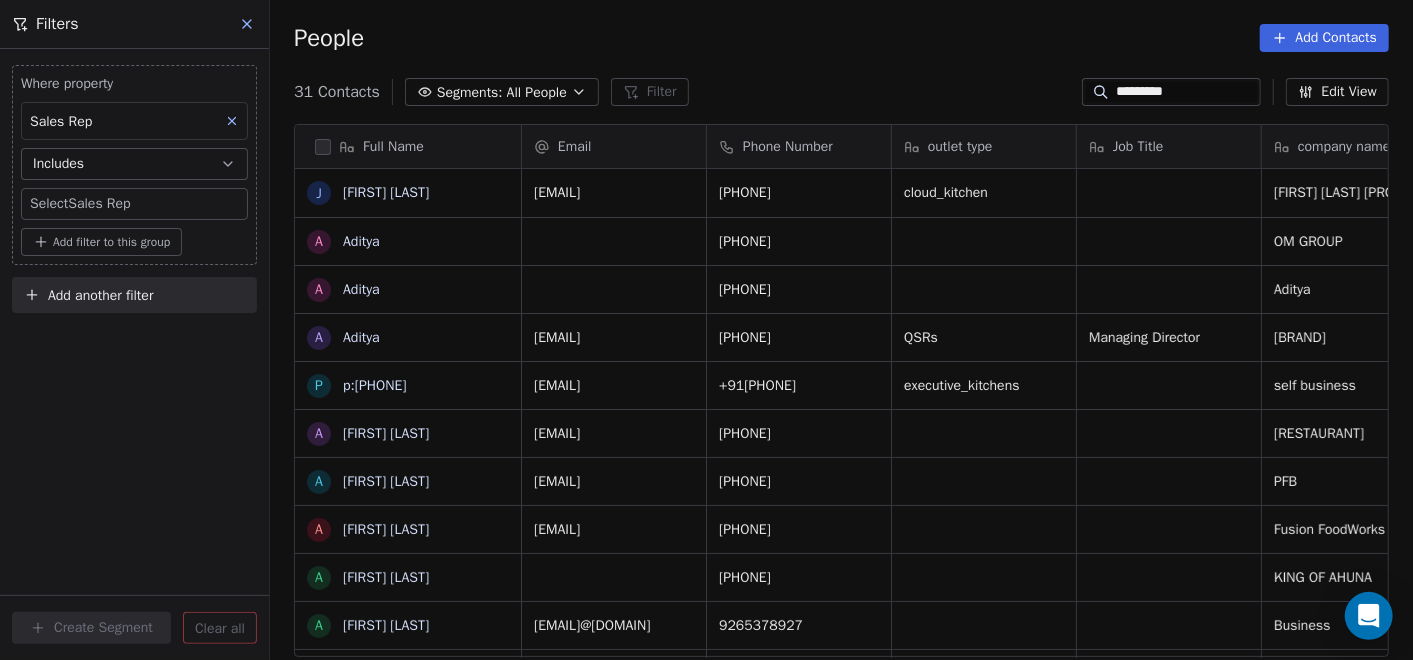 click on "Co Founder" at bounding box center [706, 330] 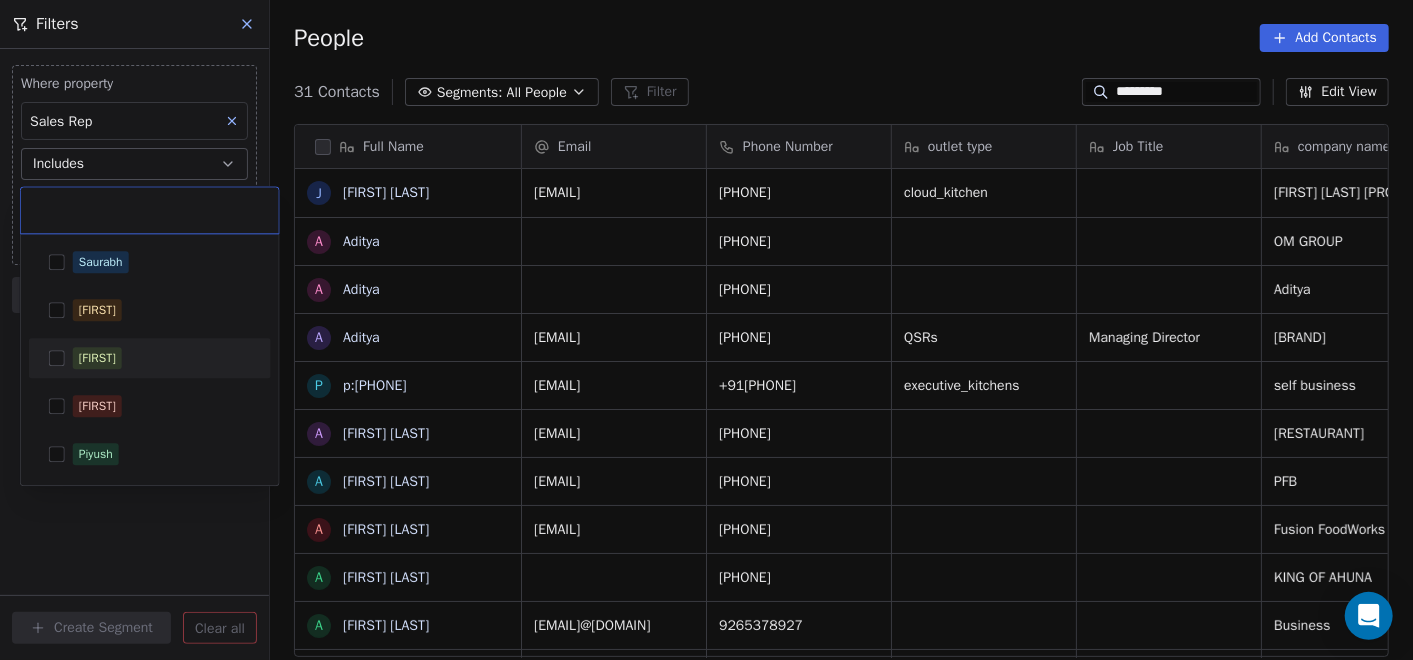 click on "[FIRST]" at bounding box center [97, 358] 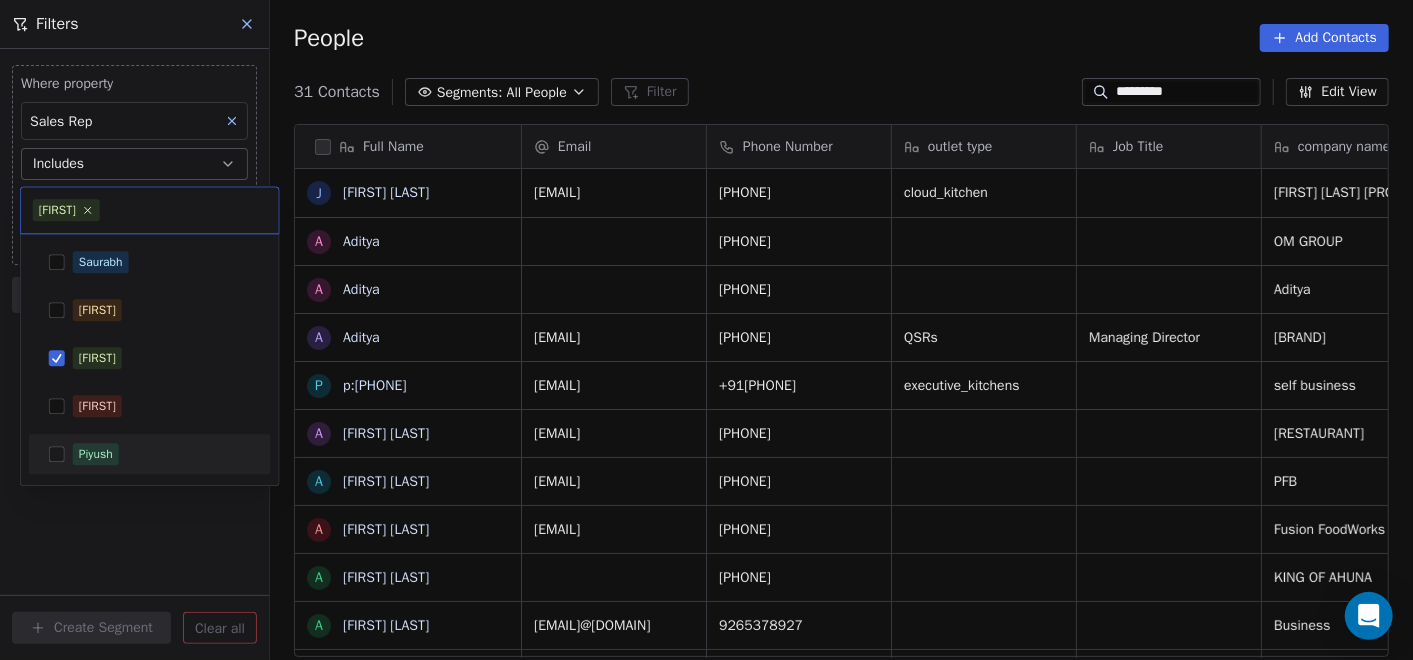 click on "Co Founder" at bounding box center [706, 330] 